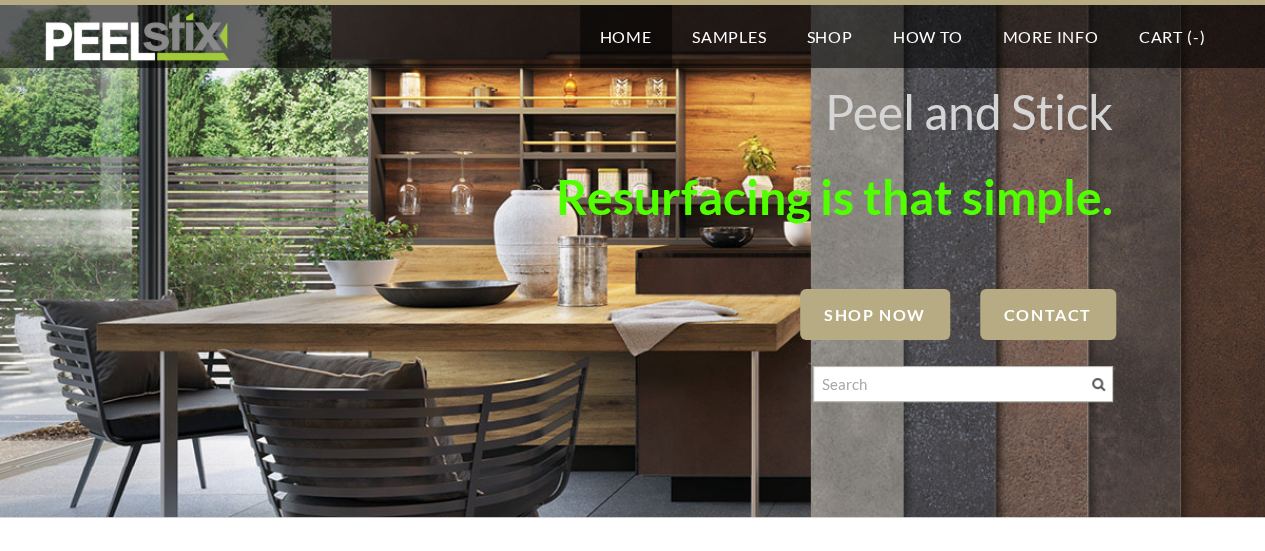 scroll, scrollTop: 0, scrollLeft: 0, axis: both 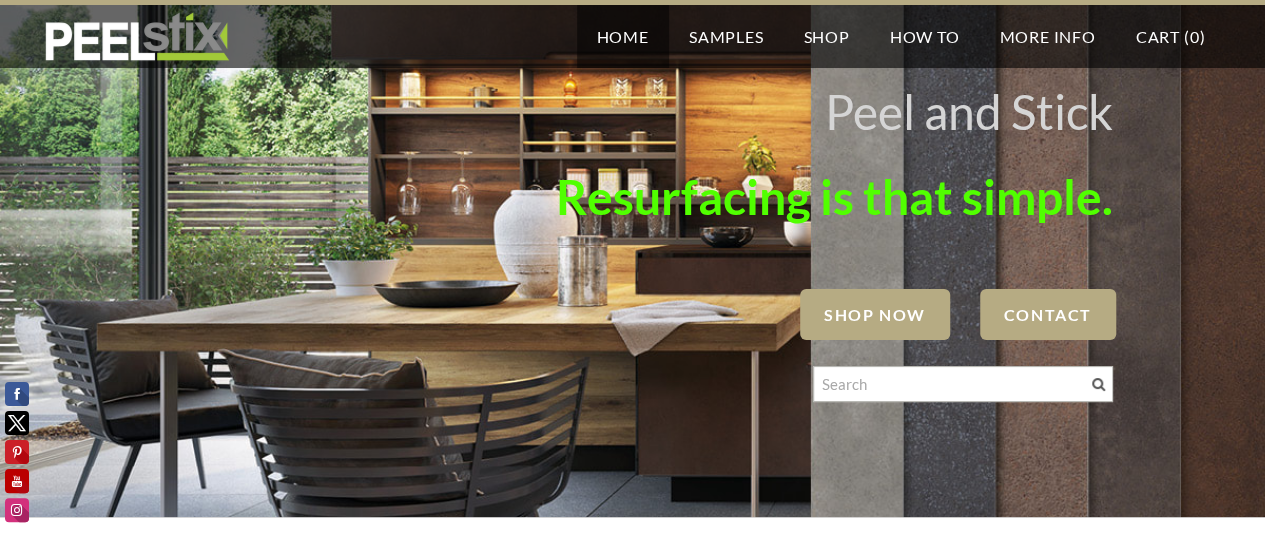 click on "SHOP NOW" at bounding box center [875, 314] 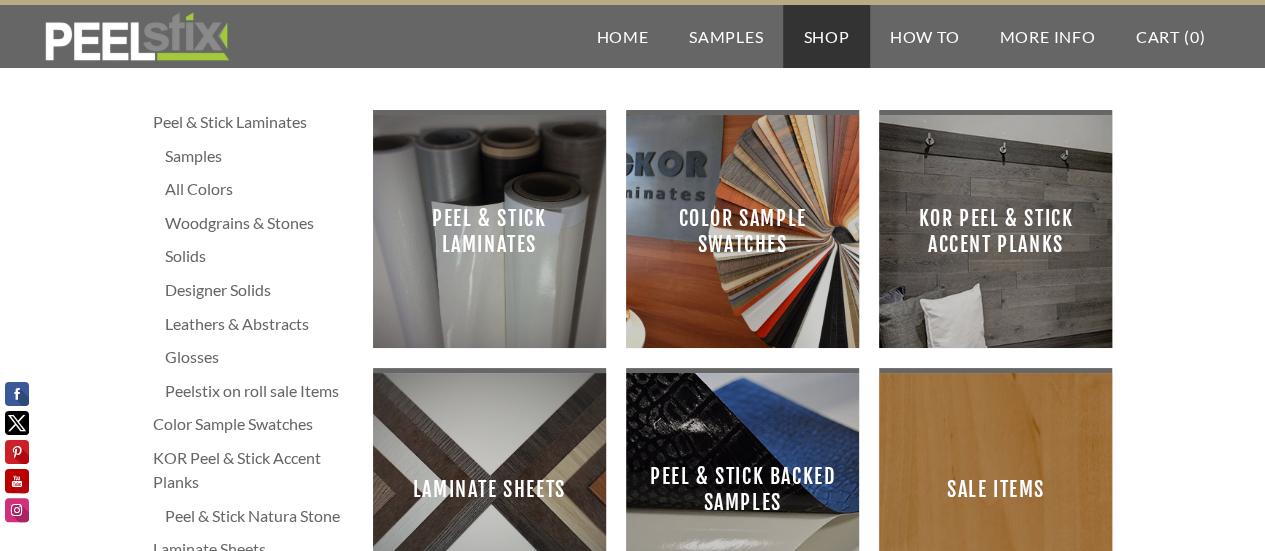 scroll, scrollTop: 0, scrollLeft: 0, axis: both 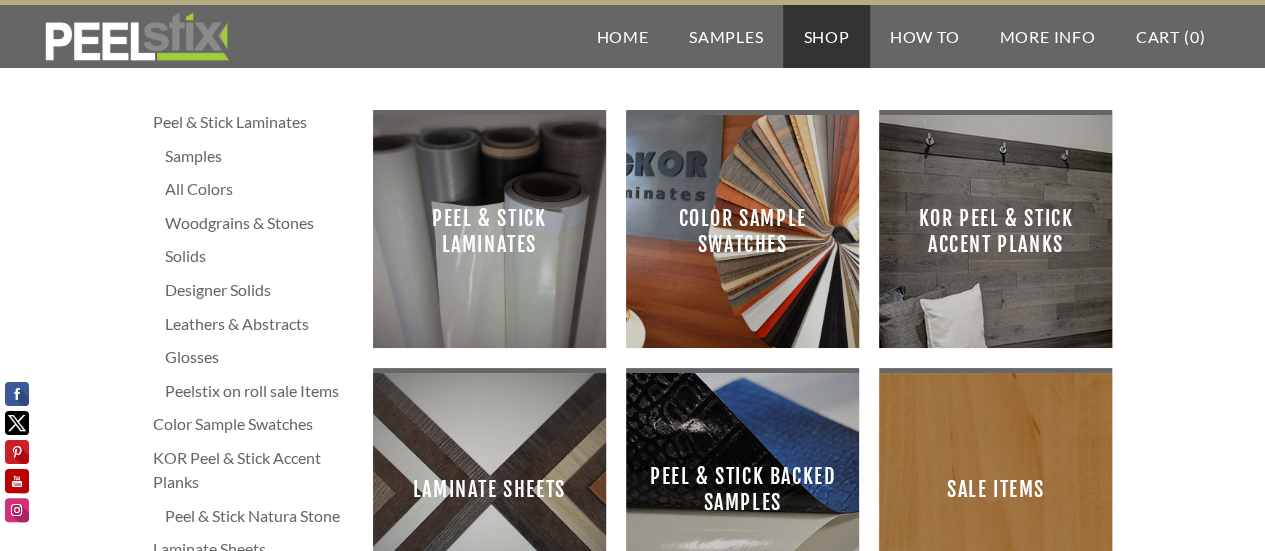 click on "Peel & Stick Laminates" at bounding box center [489, 231] 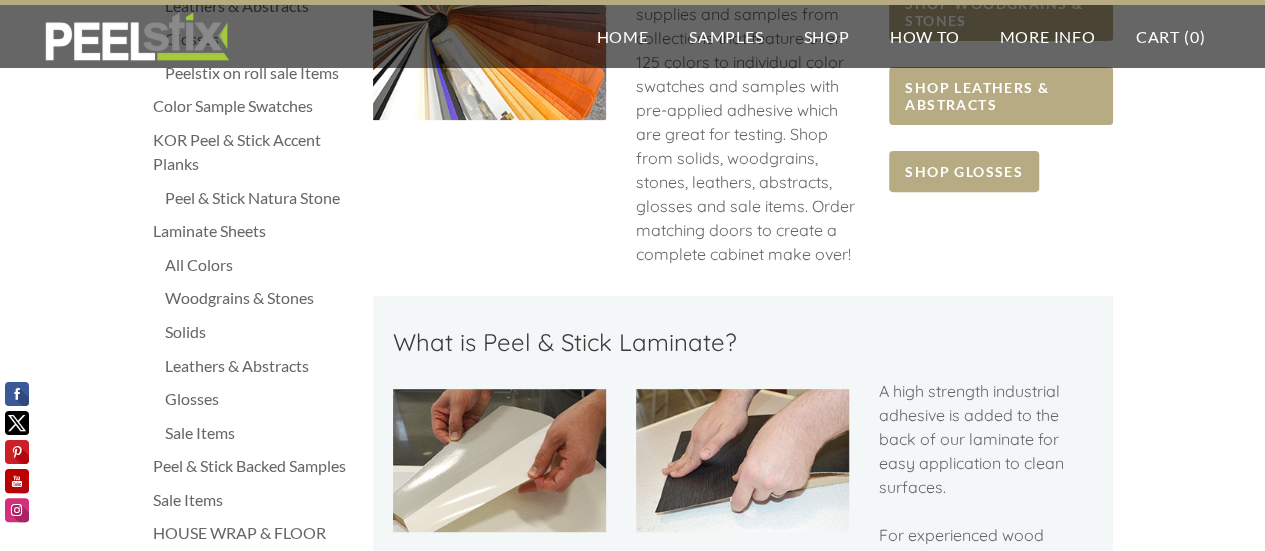 scroll, scrollTop: 100, scrollLeft: 0, axis: vertical 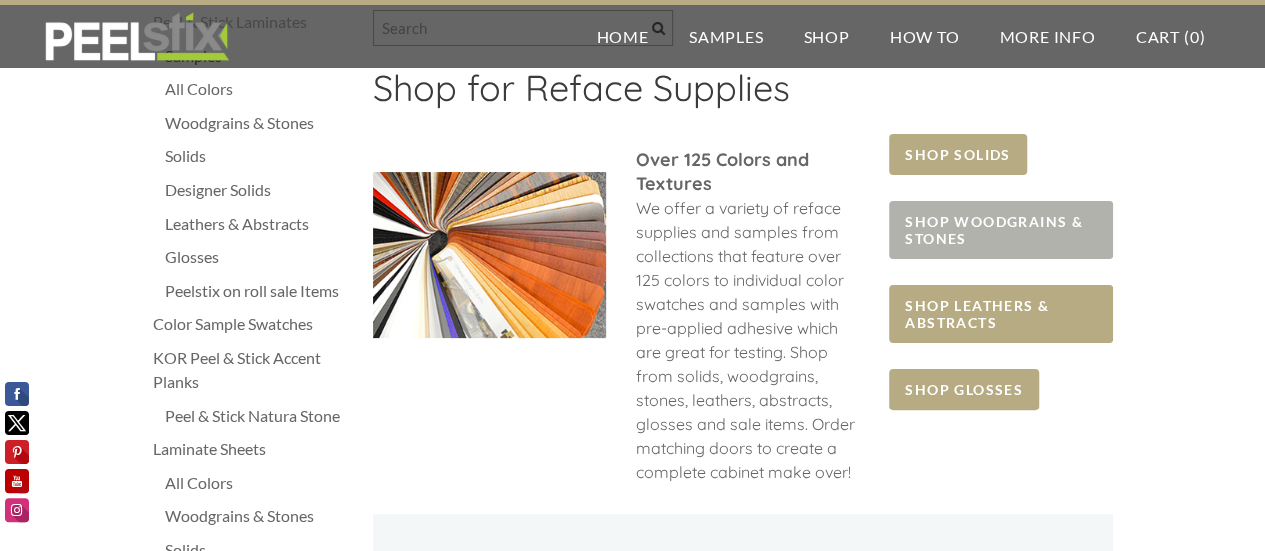 click on "SHOP WOODGRAINS & STONES" at bounding box center (1000, 230) 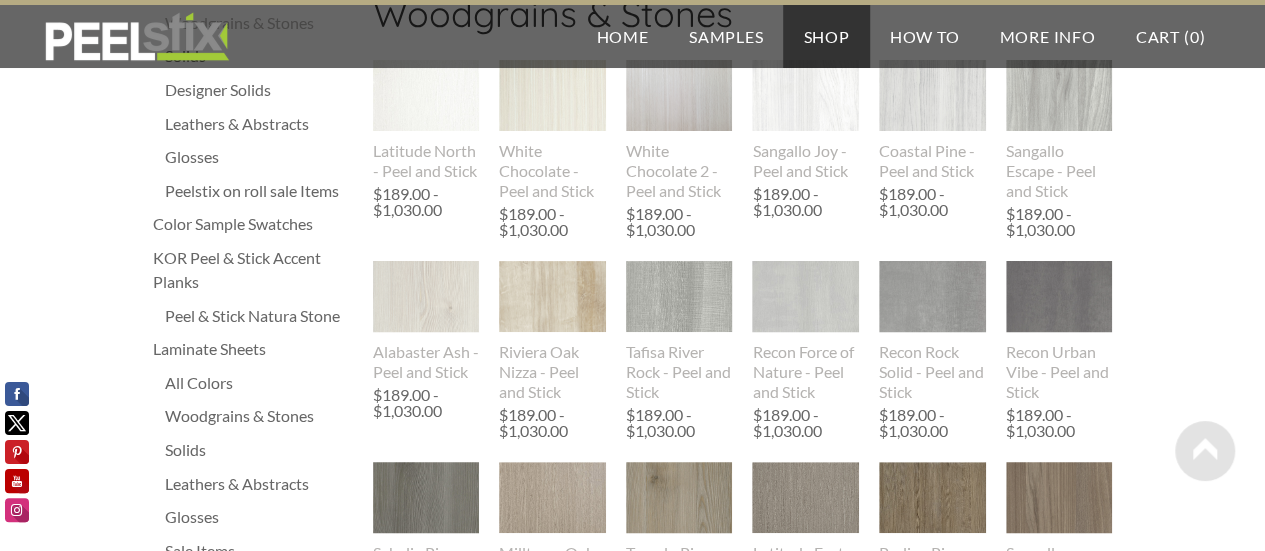 scroll, scrollTop: 0, scrollLeft: 0, axis: both 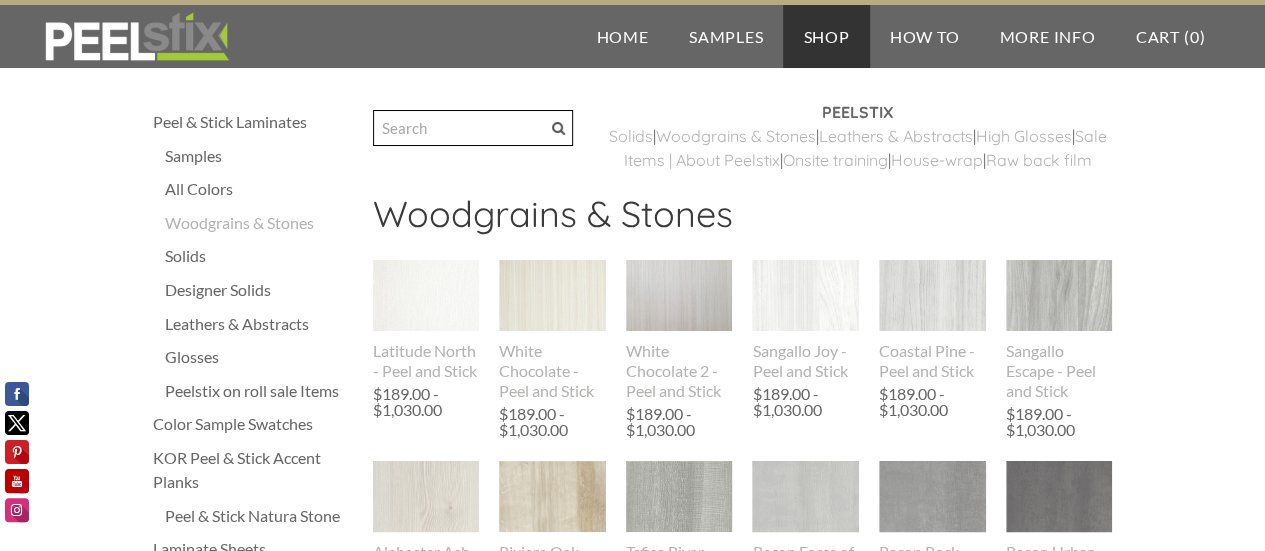 click at bounding box center (473, 128) 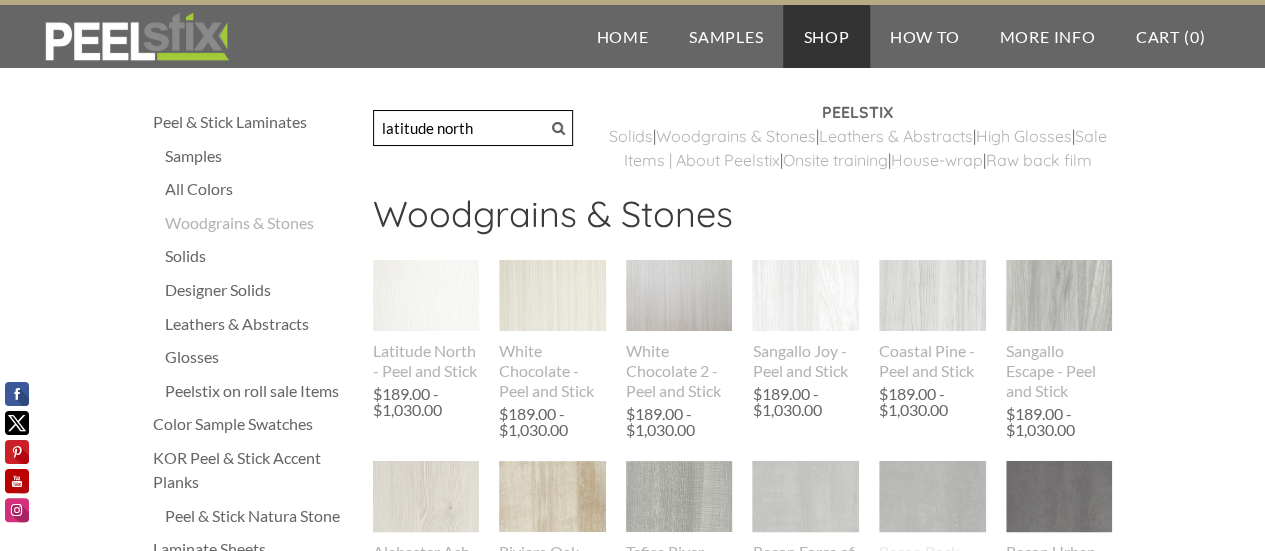 type on "latitude north" 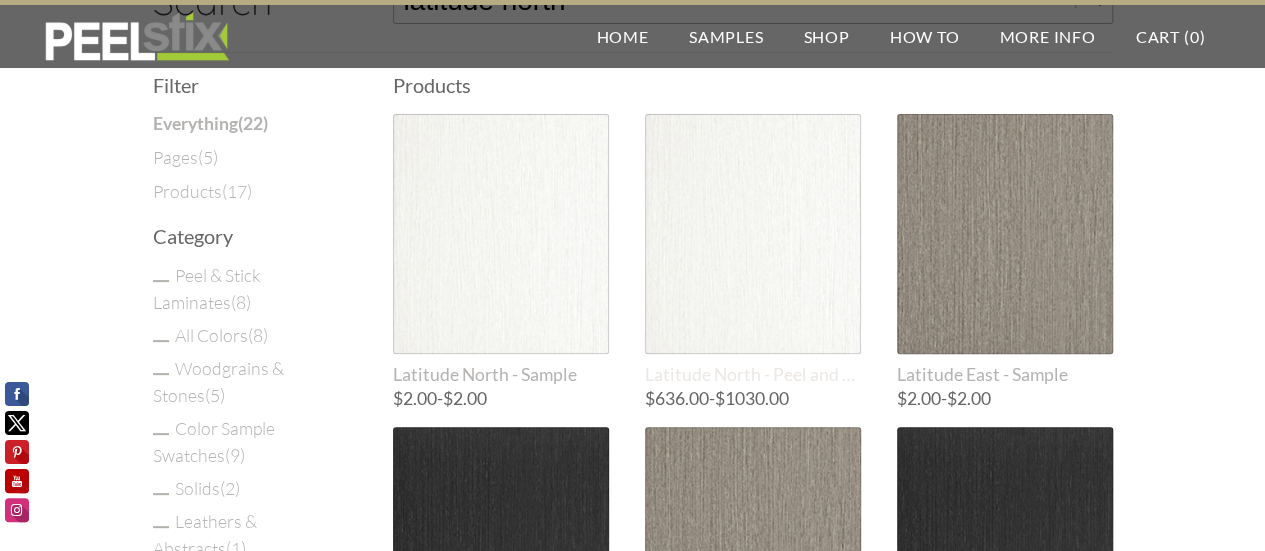 scroll, scrollTop: 200, scrollLeft: 0, axis: vertical 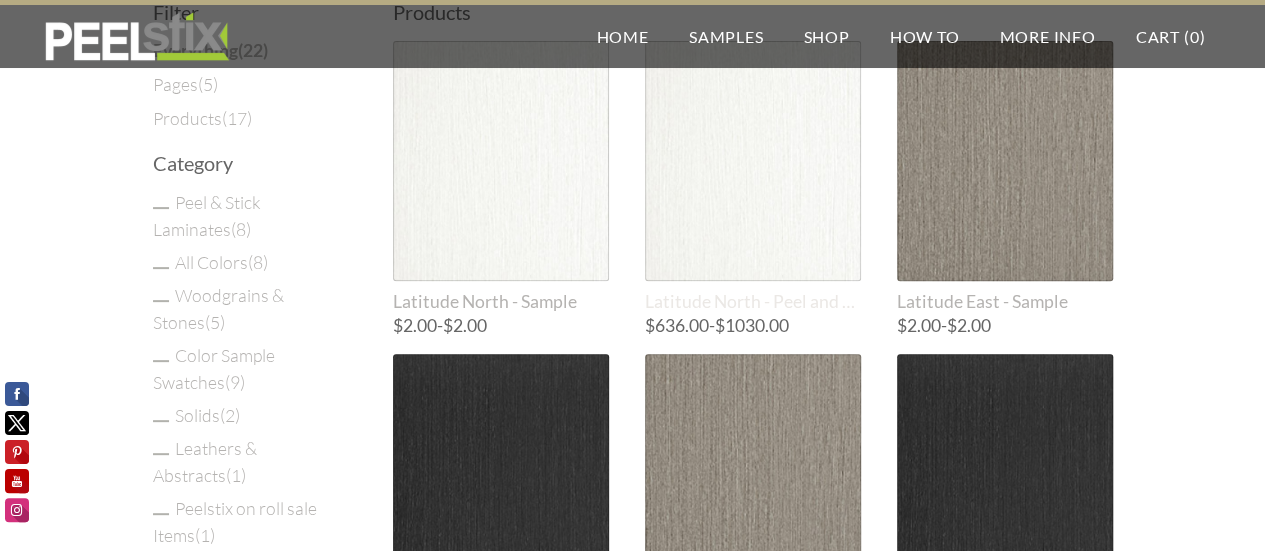 click at bounding box center (753, 161) 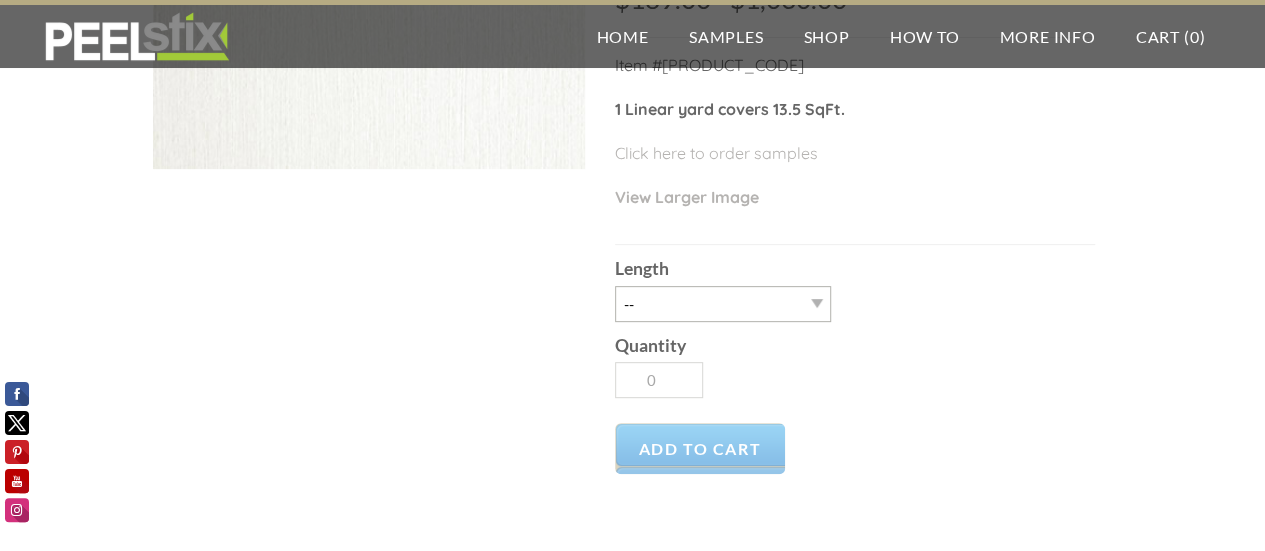 scroll, scrollTop: 300, scrollLeft: 0, axis: vertical 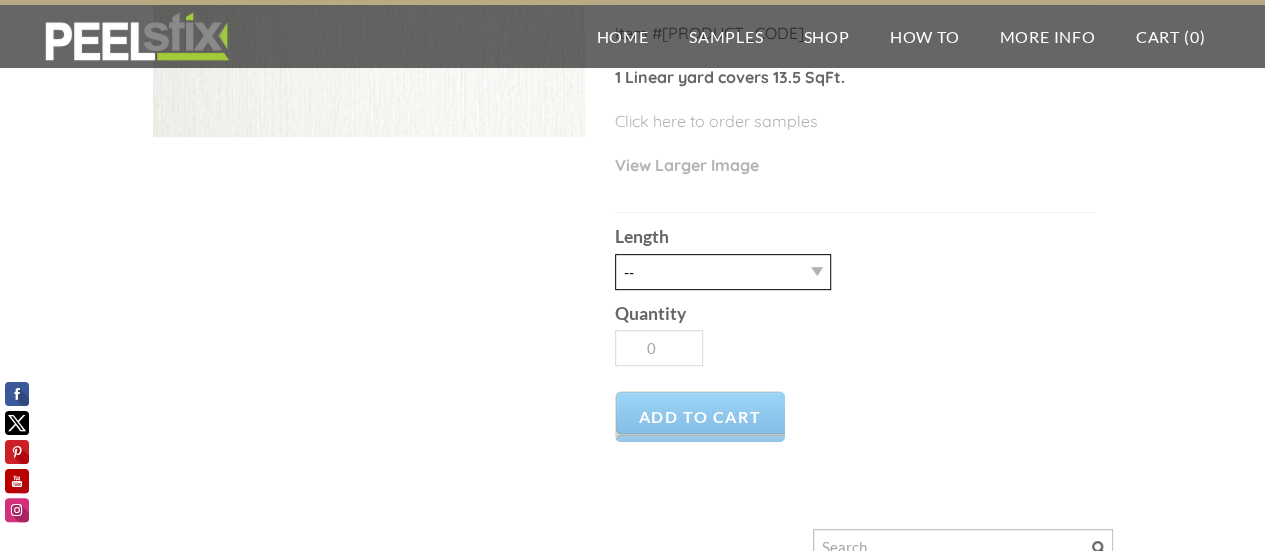 click on "--
3LY
10LY
15LY
30LY" at bounding box center [723, 272] 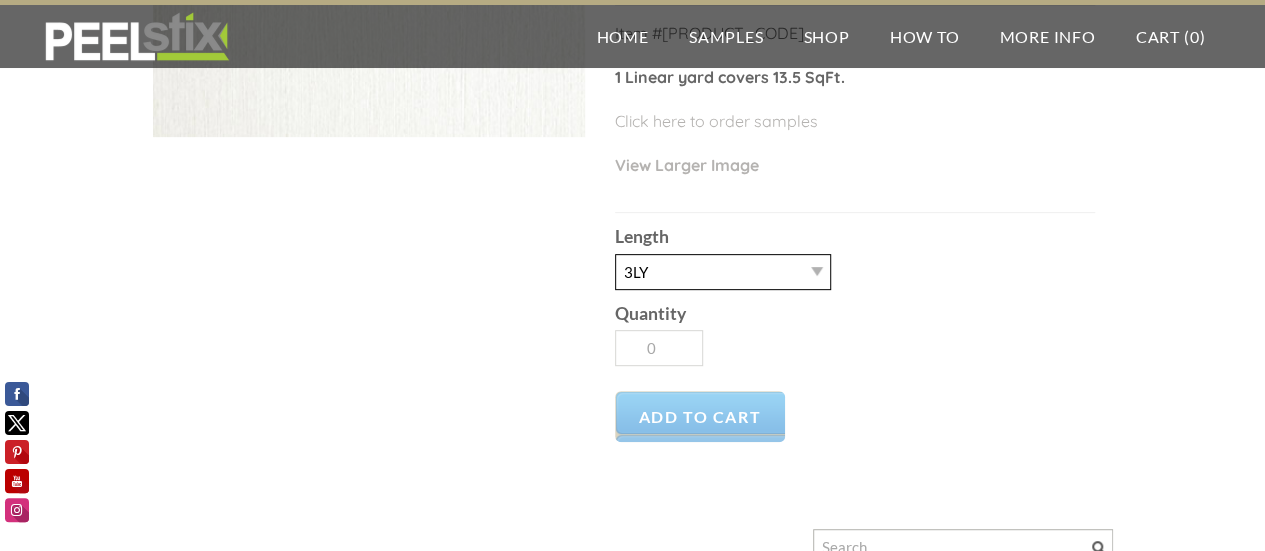 click on "--
3LY
10LY
15LY
30LY" at bounding box center (723, 272) 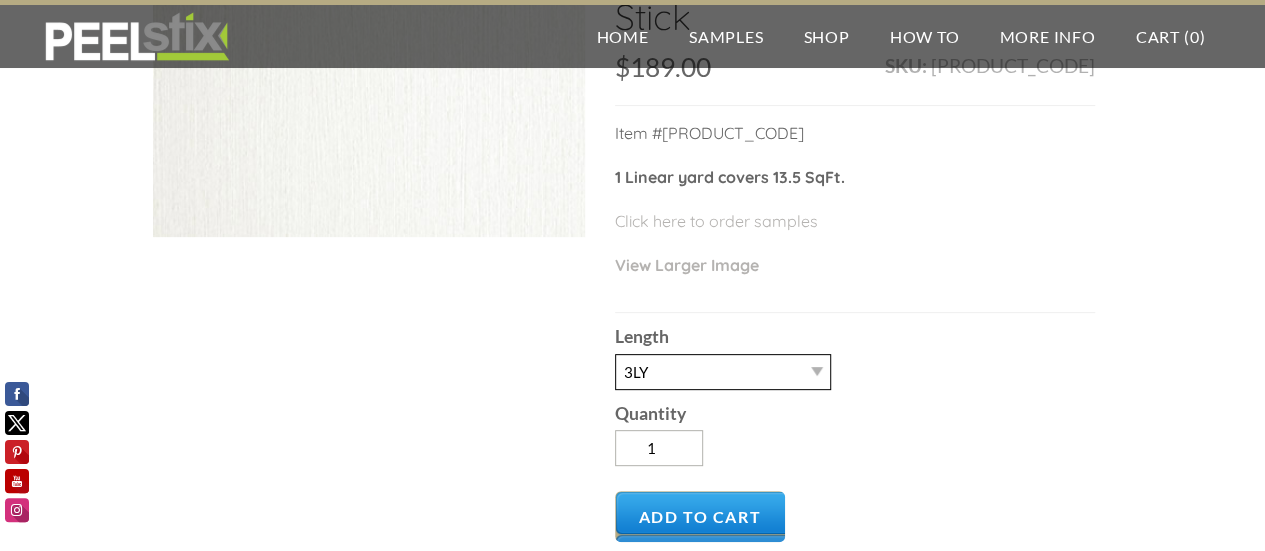 scroll, scrollTop: 300, scrollLeft: 0, axis: vertical 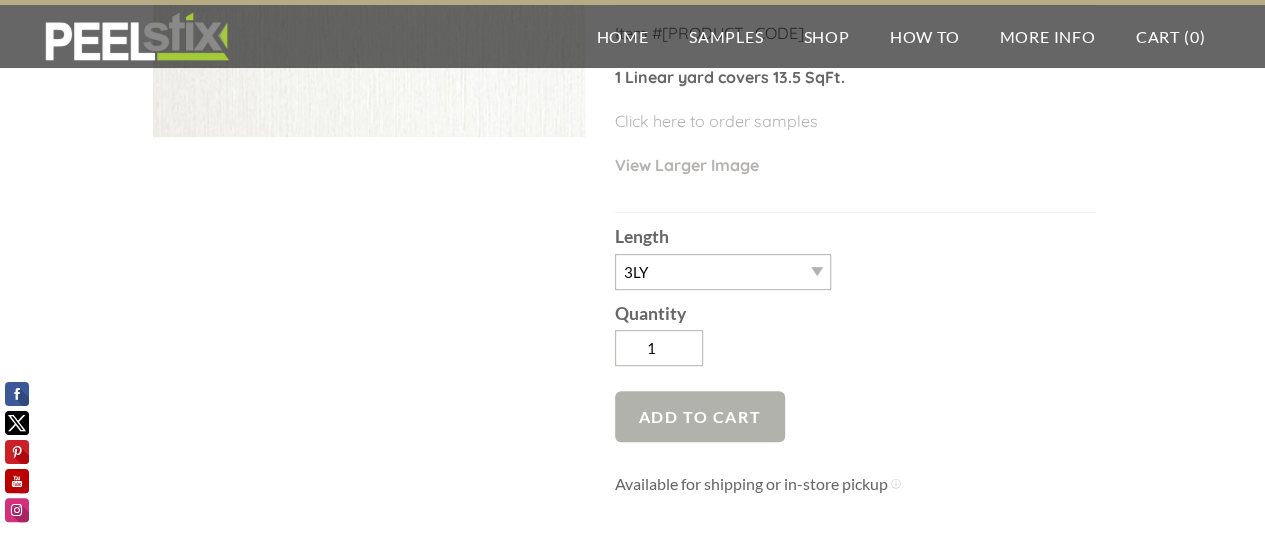 click on "Add to Cart" at bounding box center [700, 416] 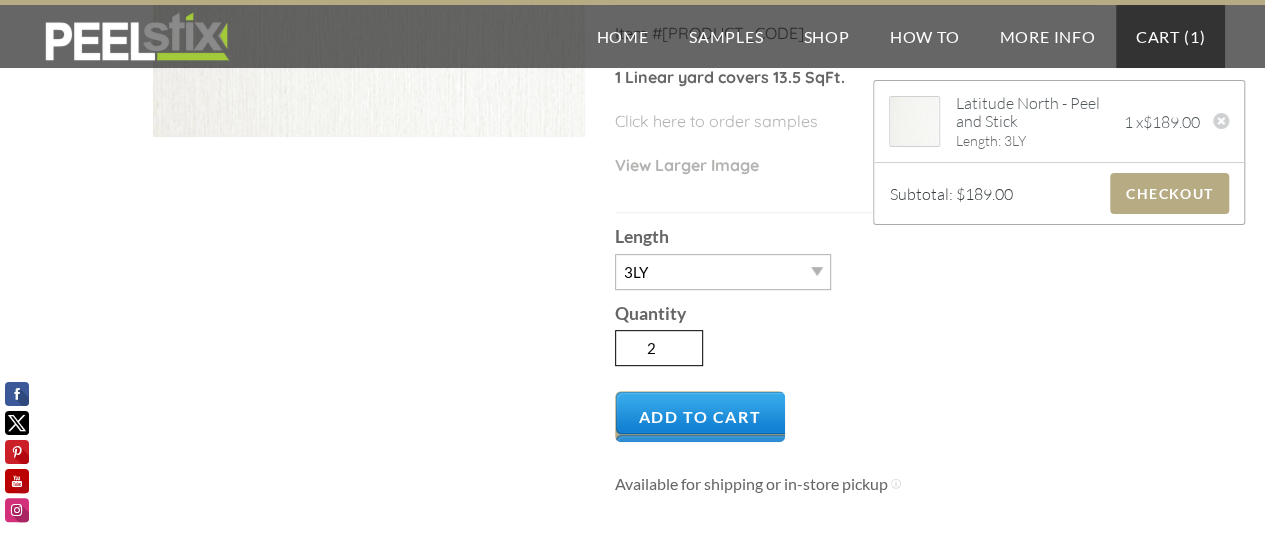 click on "2" at bounding box center [659, 348] 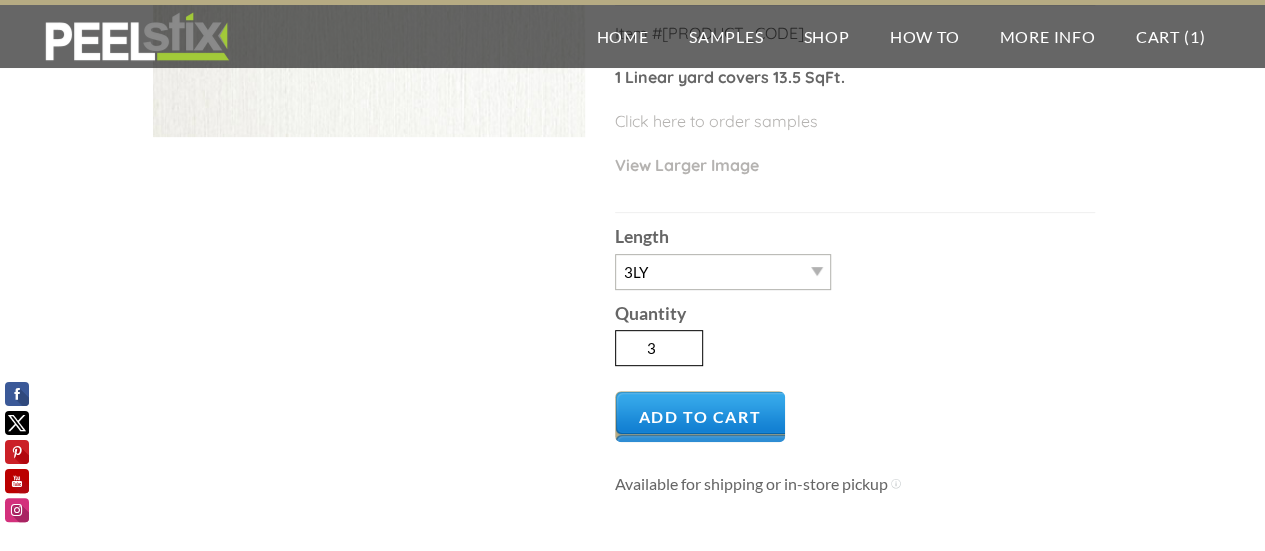 click on "3" at bounding box center (659, 348) 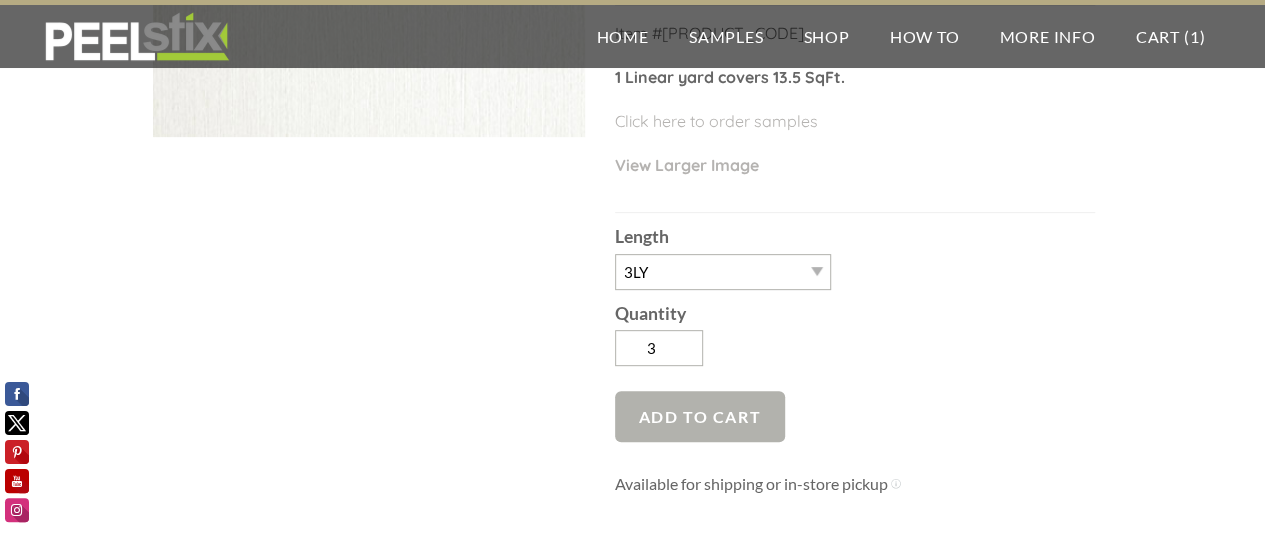 click on "Add to Cart" at bounding box center [700, 416] 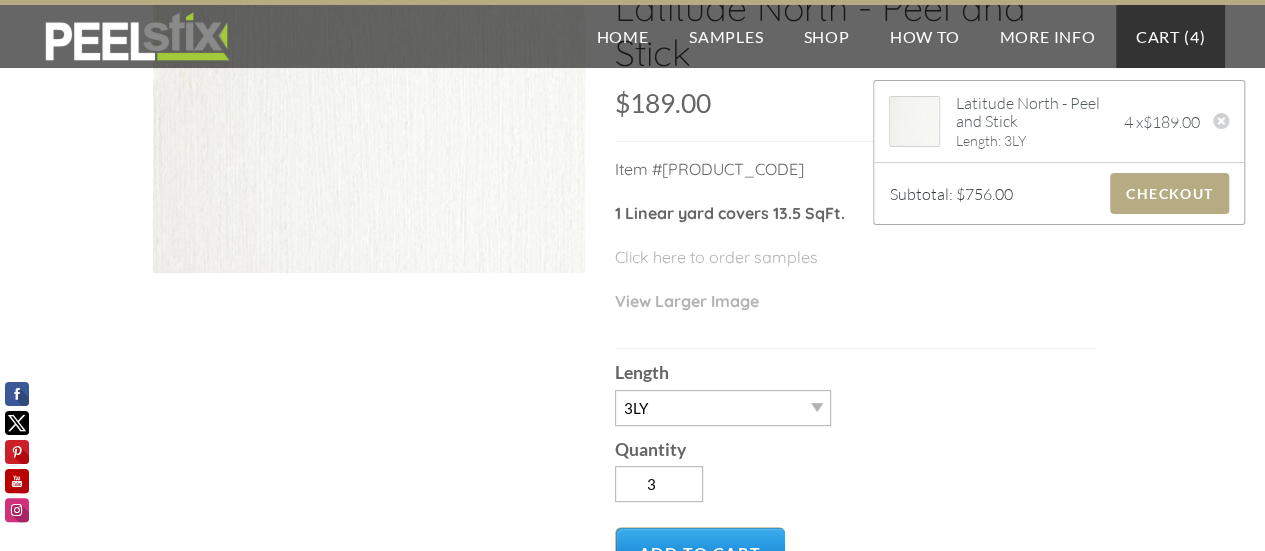 scroll, scrollTop: 300, scrollLeft: 0, axis: vertical 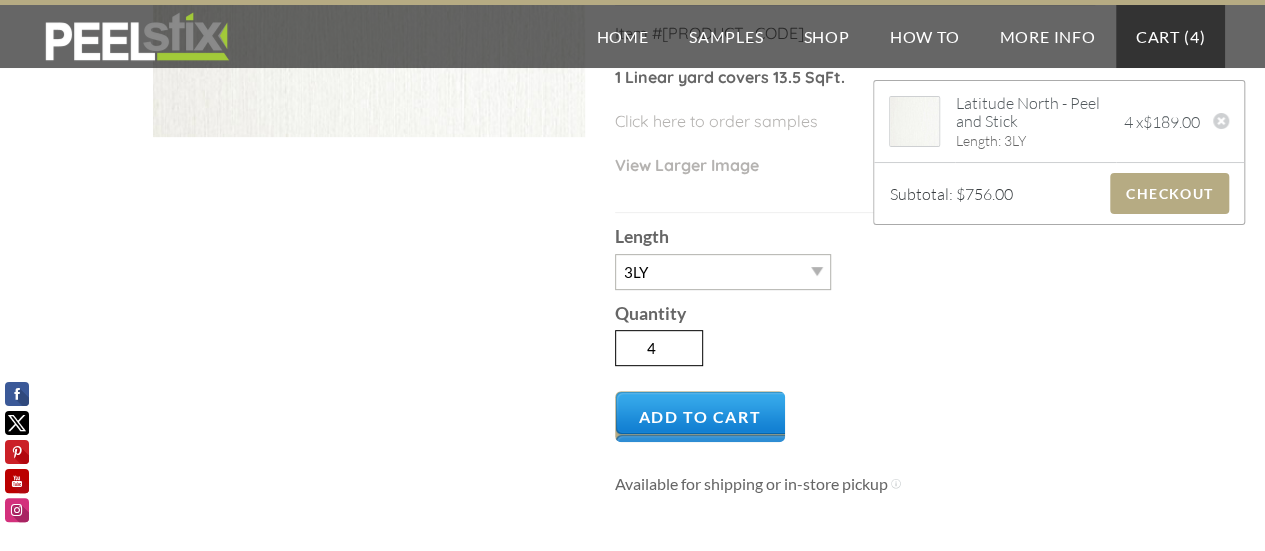 click on "4" at bounding box center (659, 348) 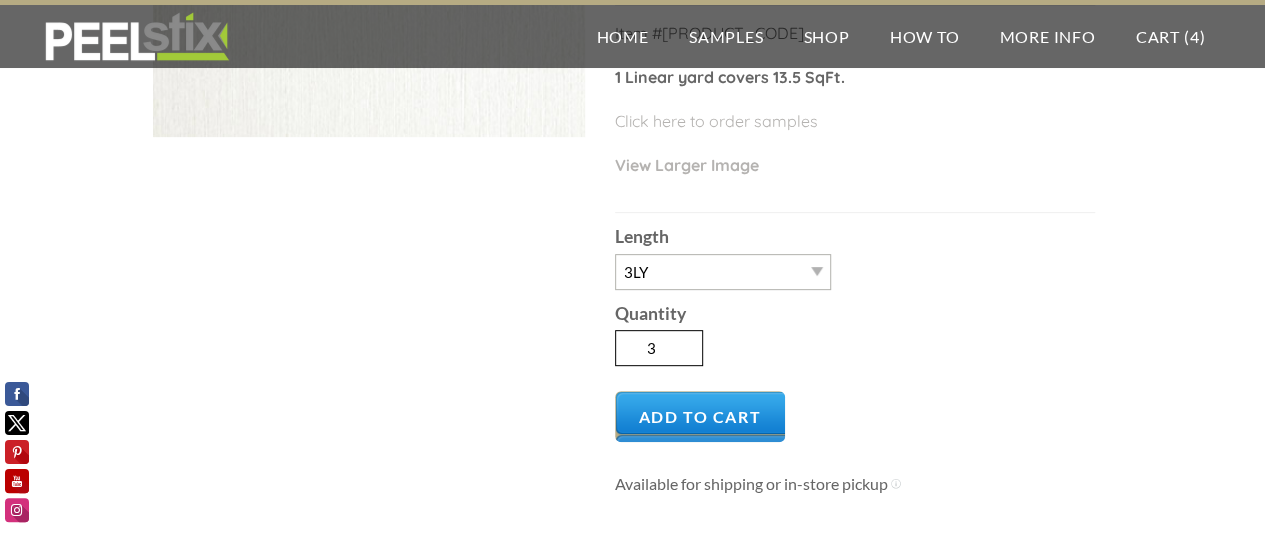click on "3" at bounding box center (659, 348) 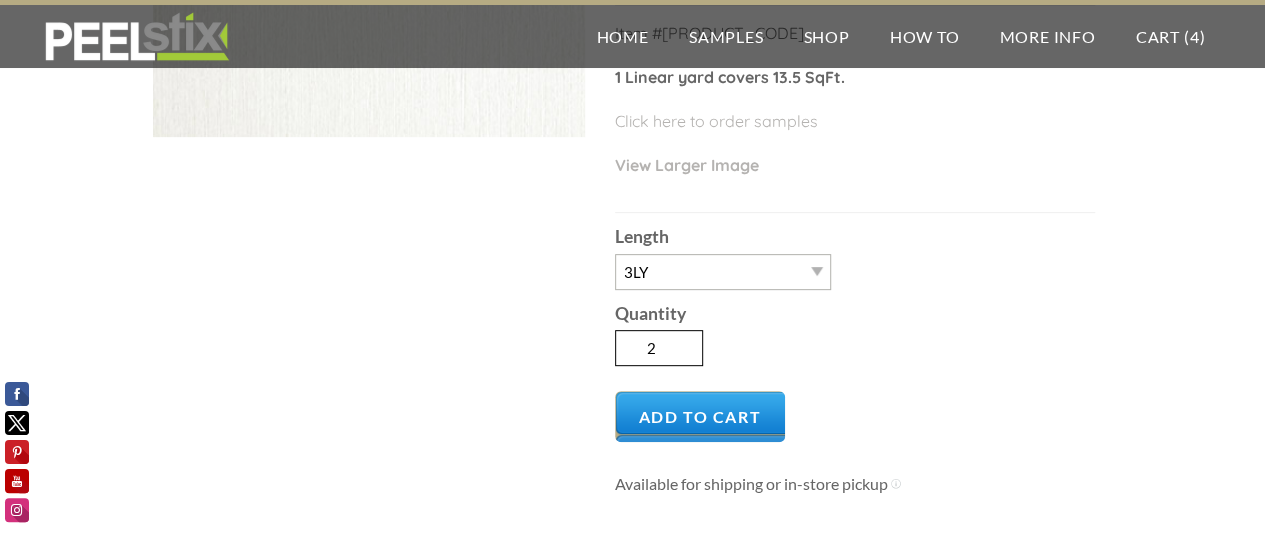 click on "2" at bounding box center (659, 348) 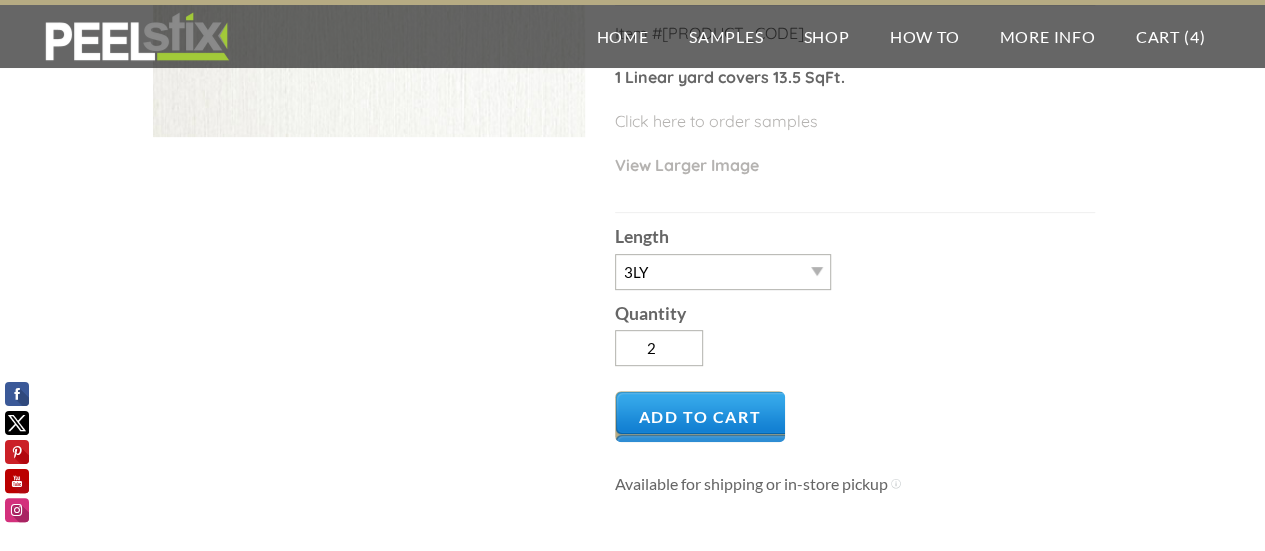 click on "Quantity
2" at bounding box center (855, 333) 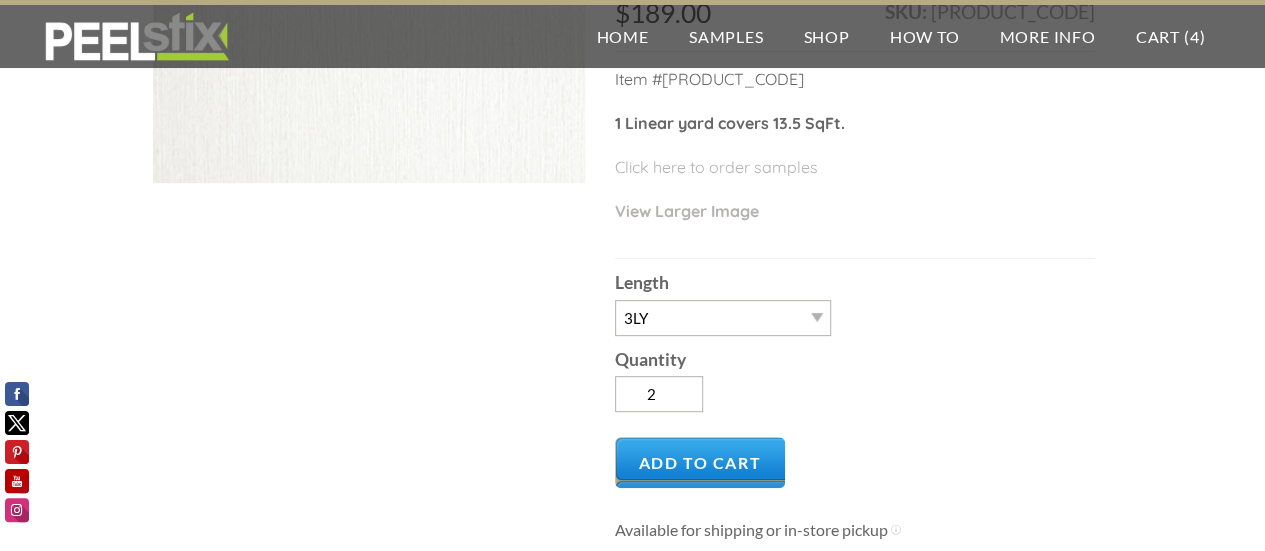 scroll, scrollTop: 500, scrollLeft: 0, axis: vertical 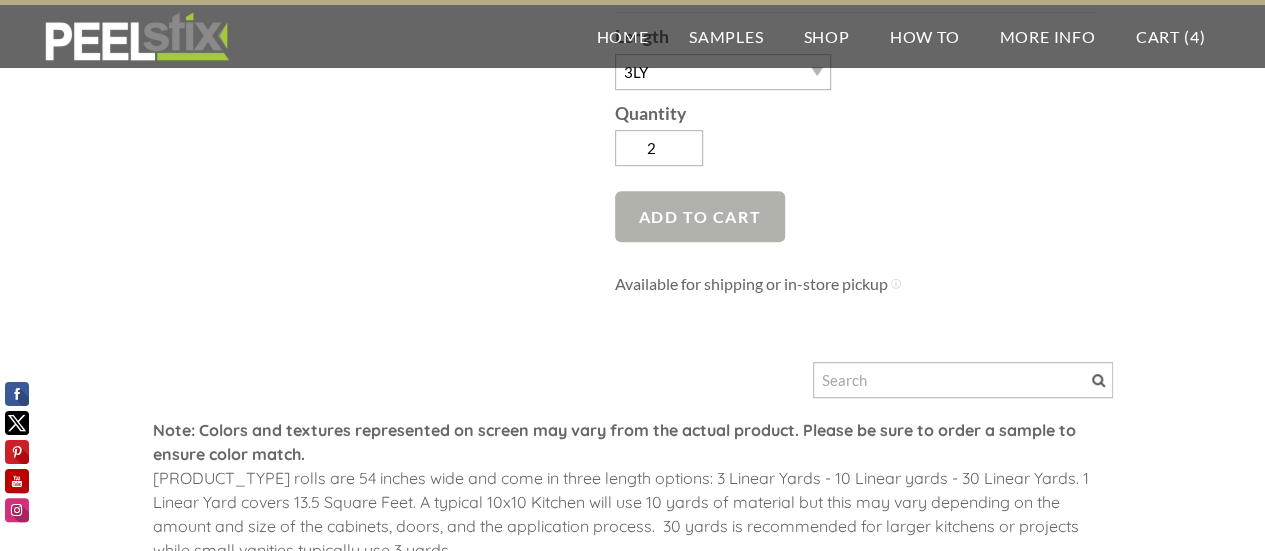 click on "Add to Cart" at bounding box center [700, 216] 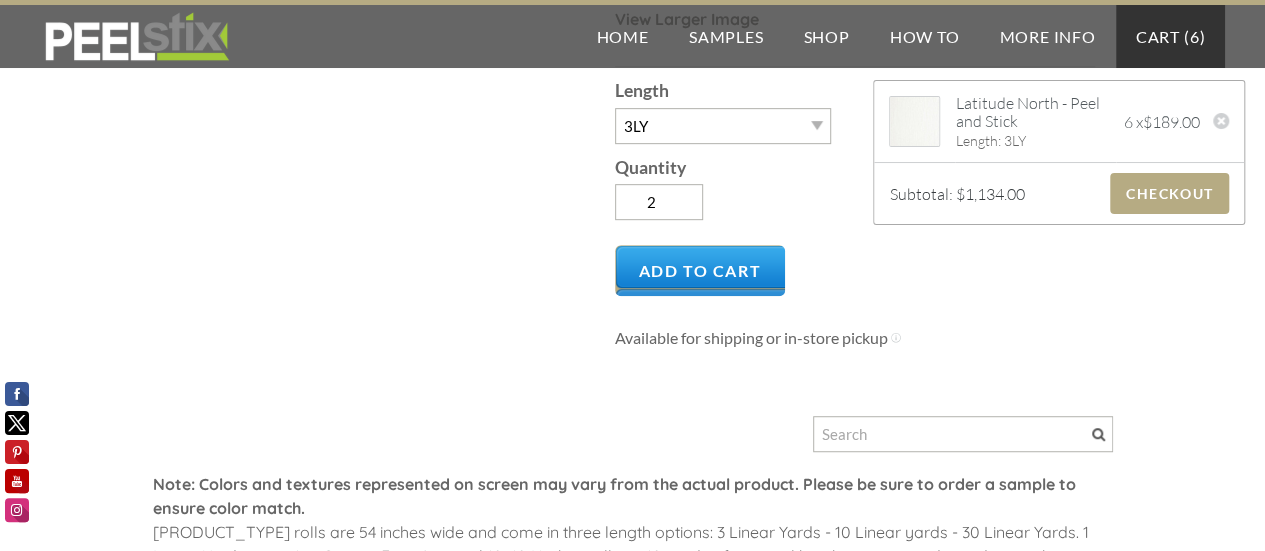 scroll, scrollTop: 400, scrollLeft: 0, axis: vertical 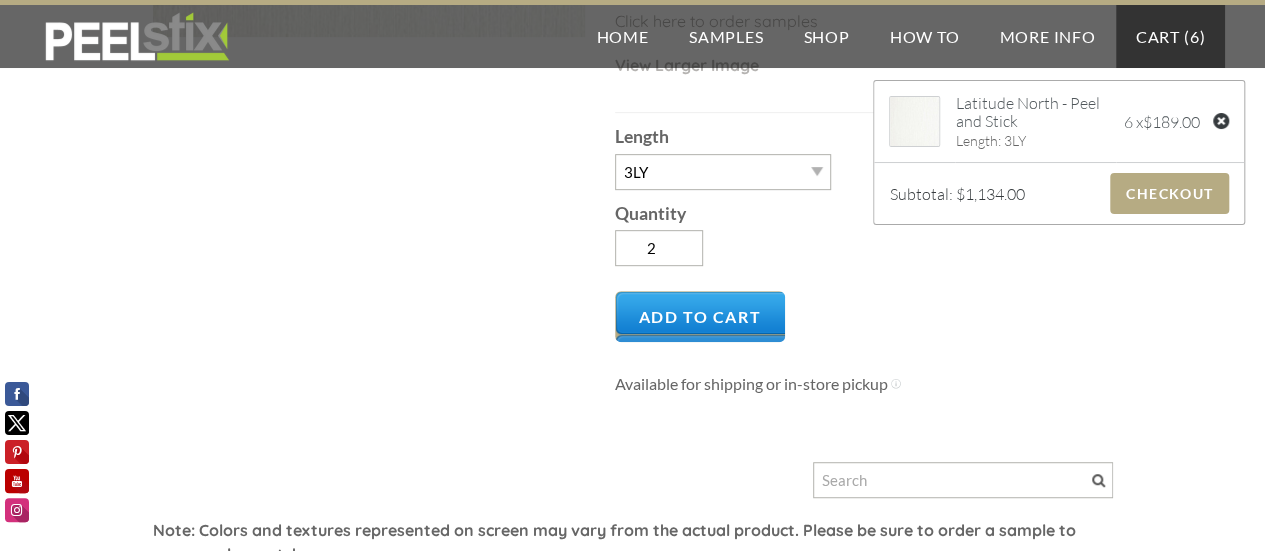click at bounding box center (1221, 124) 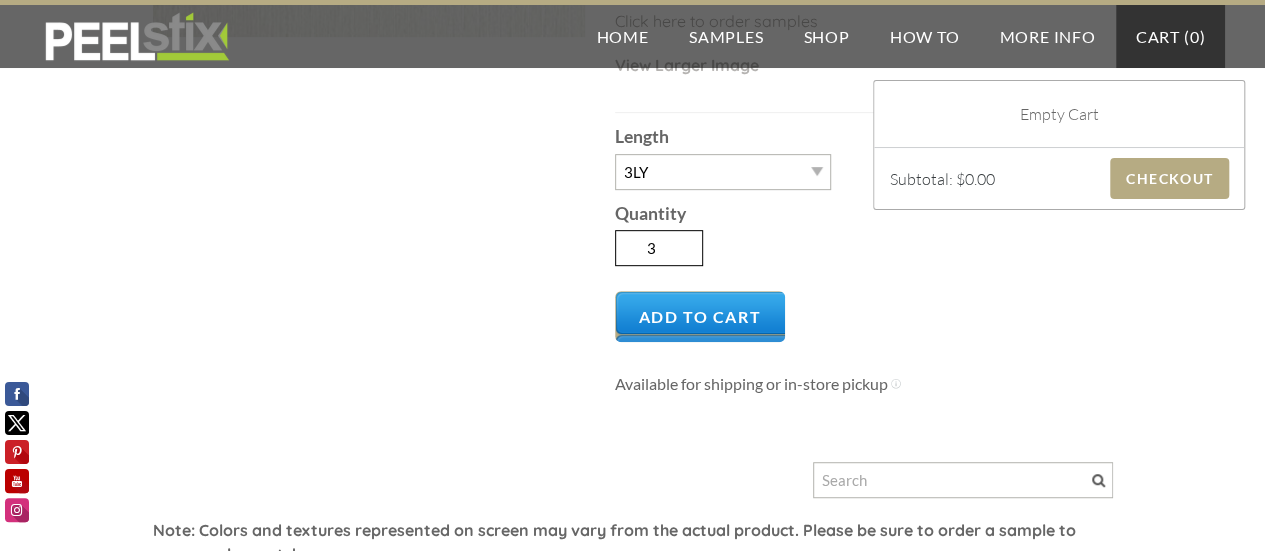 click on "3" at bounding box center (659, 248) 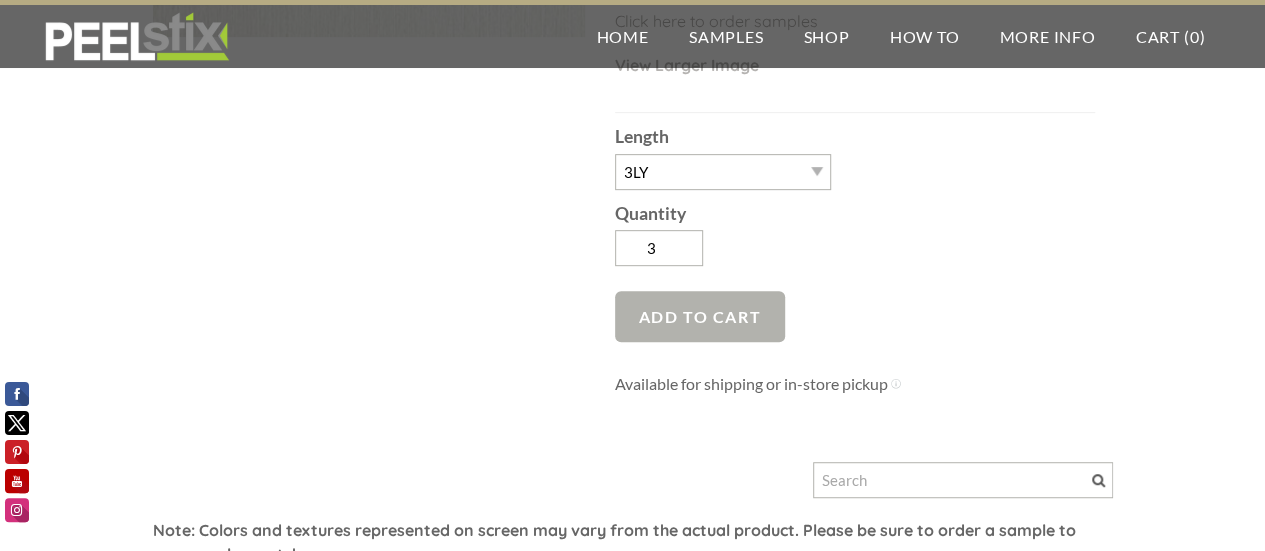 click on "Add to Cart" at bounding box center (700, 316) 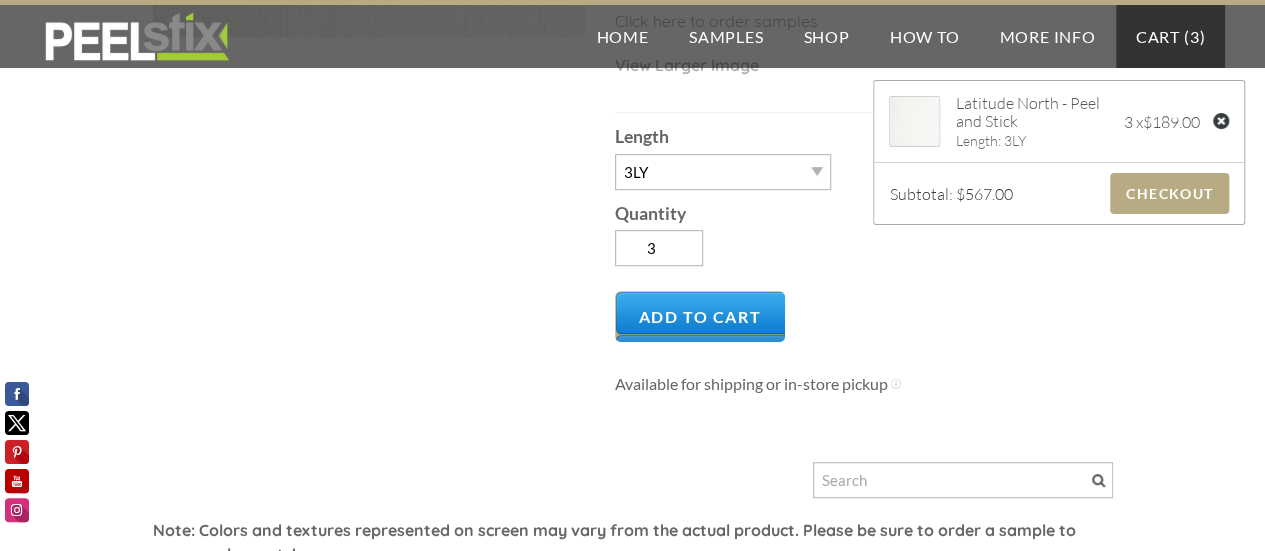click at bounding box center [1221, 124] 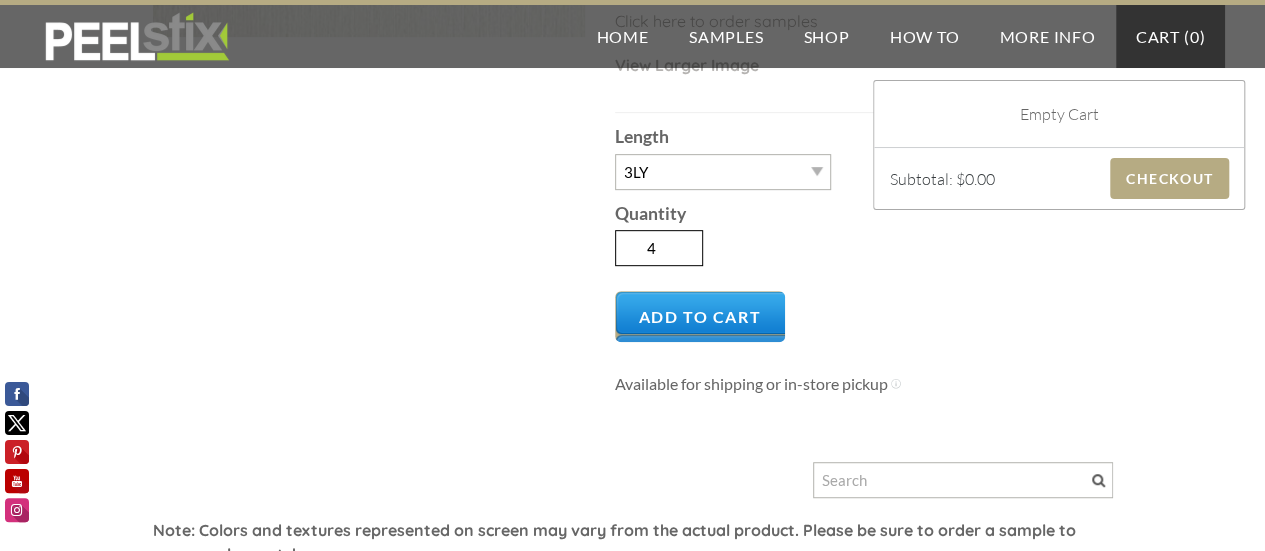 click on "4" at bounding box center [659, 248] 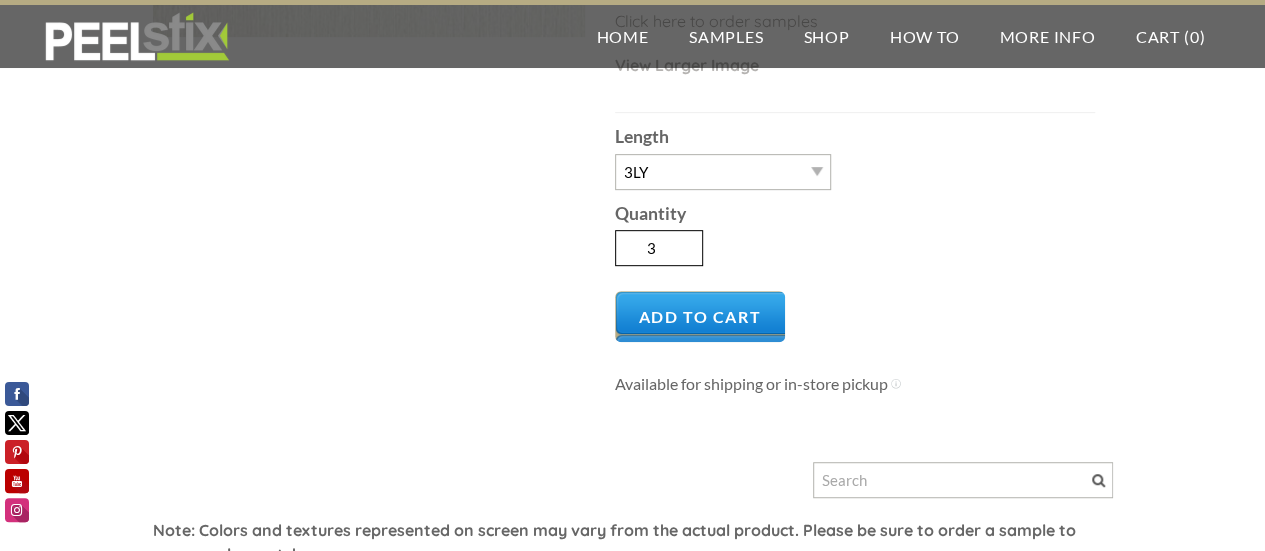click on "3" at bounding box center (659, 248) 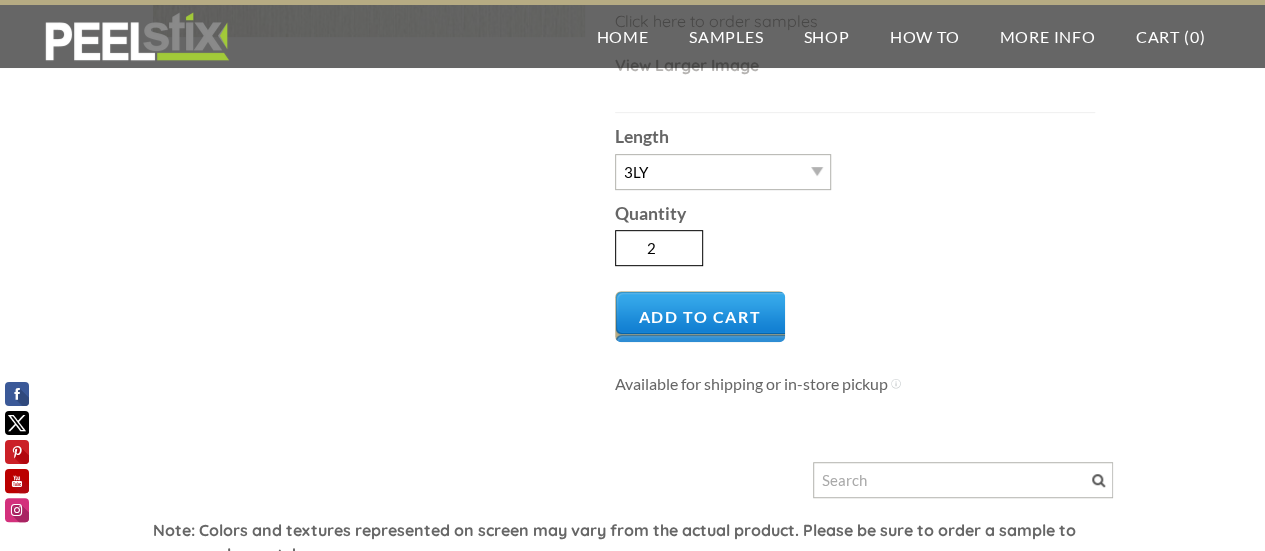 click on "2" at bounding box center [659, 248] 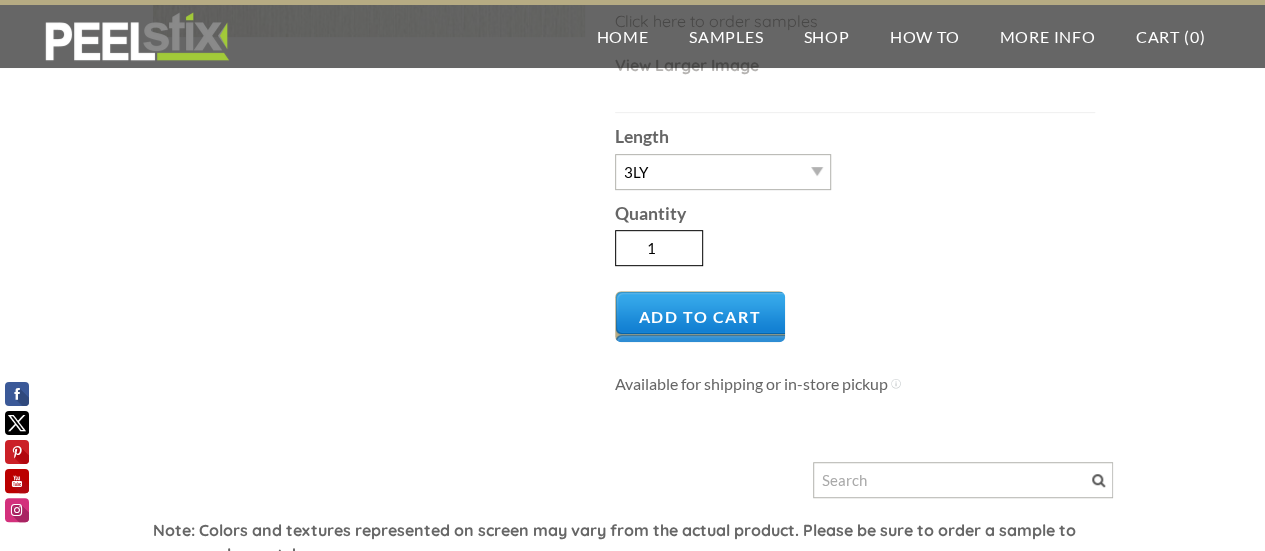 type on "1" 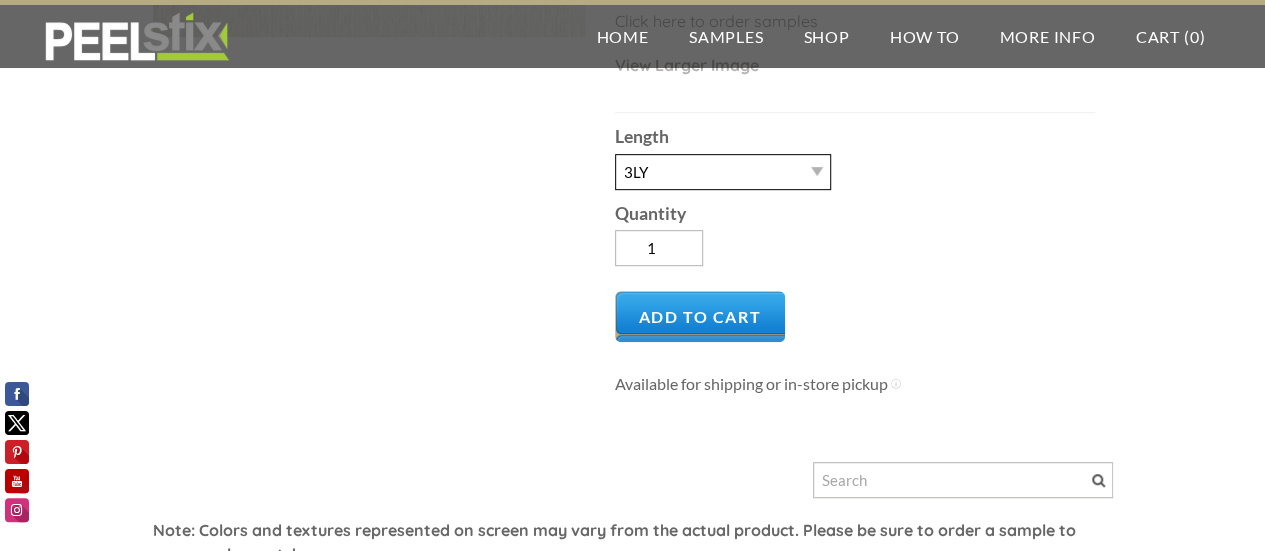 click on "--
3LY
10LY
15LY
30LY" at bounding box center [723, 172] 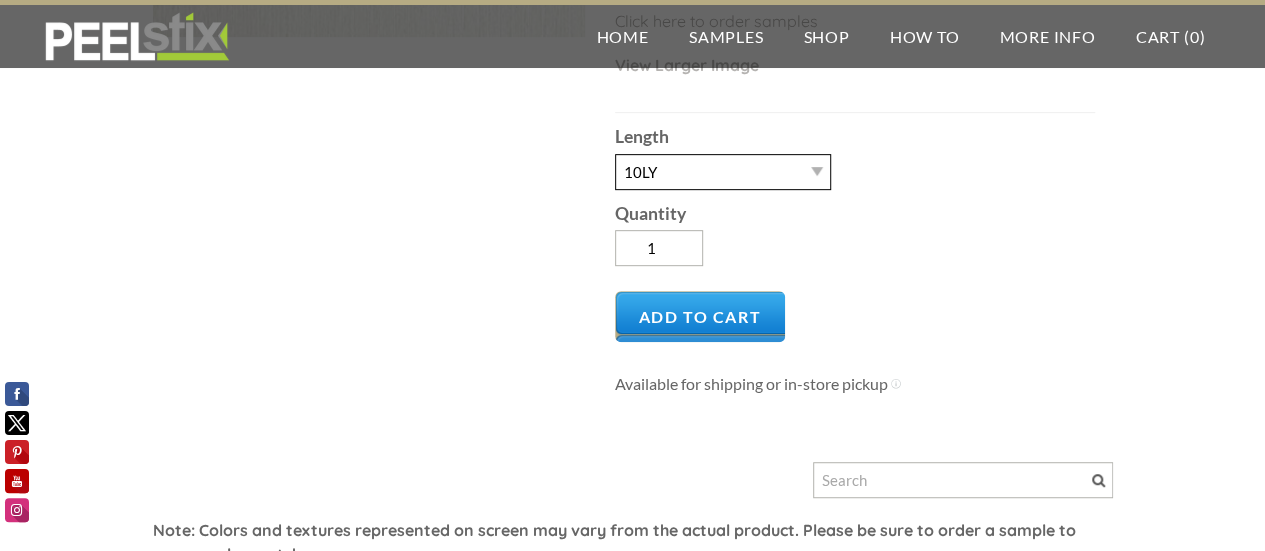 click on "--
3LY
10LY
15LY
30LY" at bounding box center [723, 172] 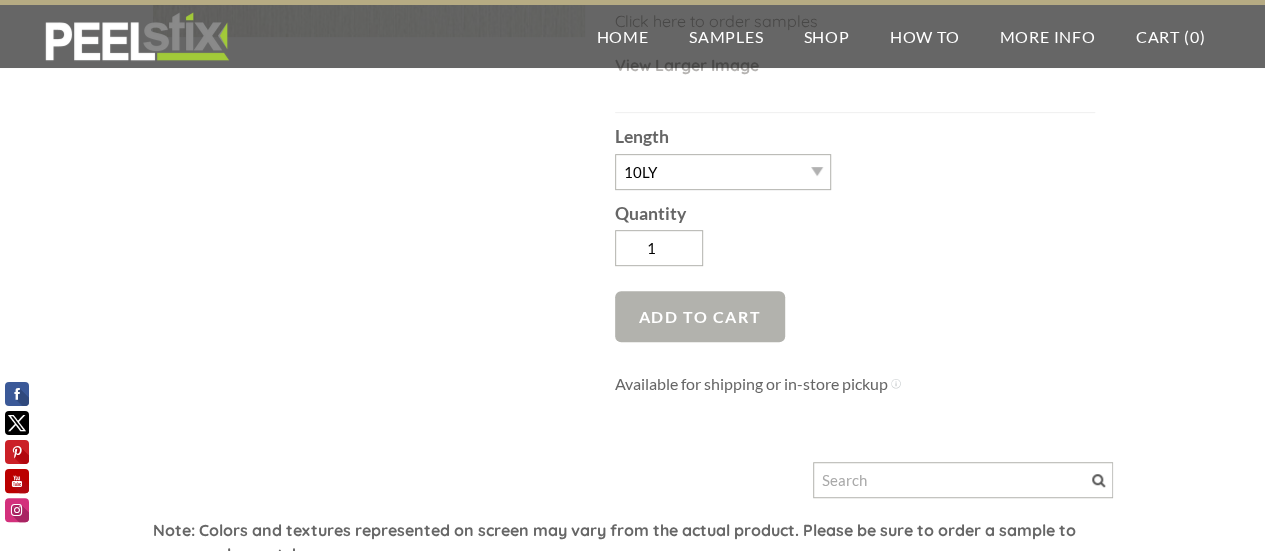 click on "Add to Cart" at bounding box center [700, 316] 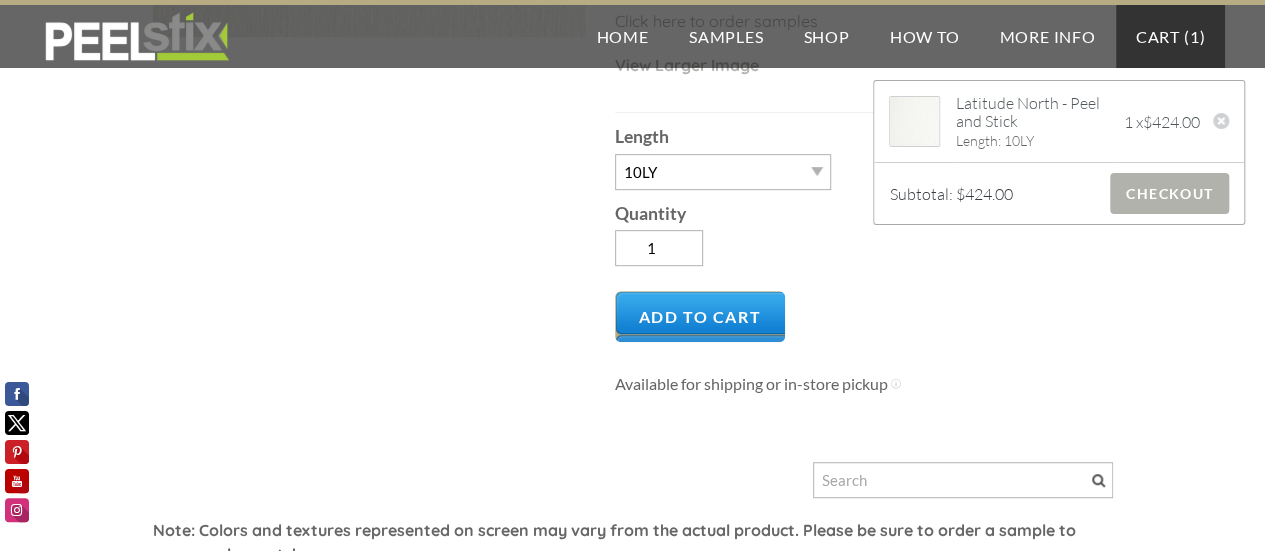 click on "Checkout" at bounding box center [1169, 193] 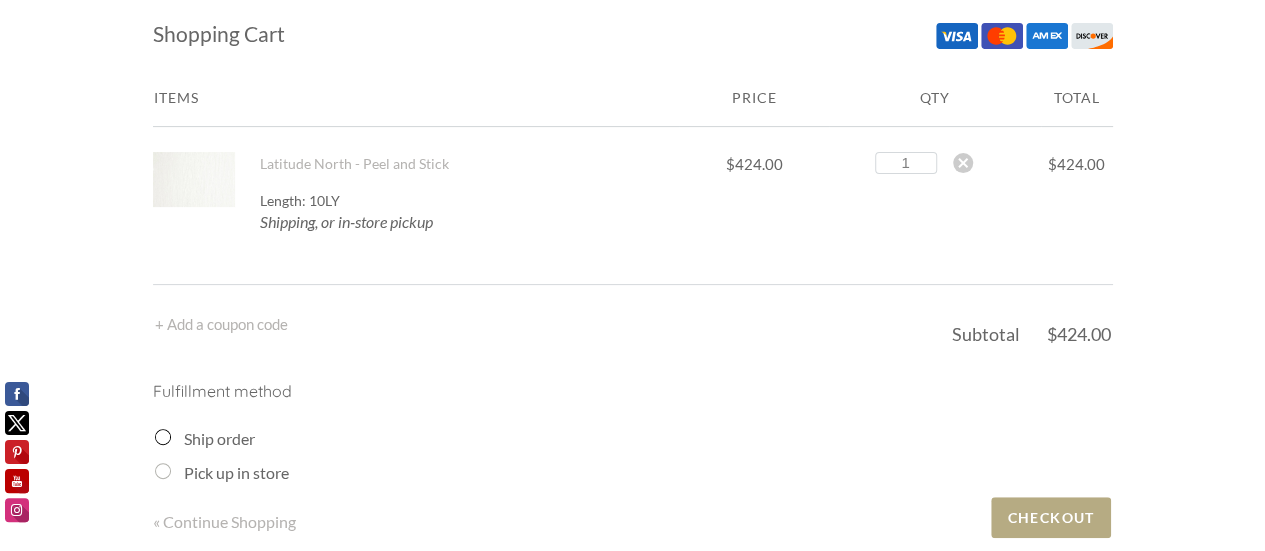 scroll, scrollTop: 200, scrollLeft: 0, axis: vertical 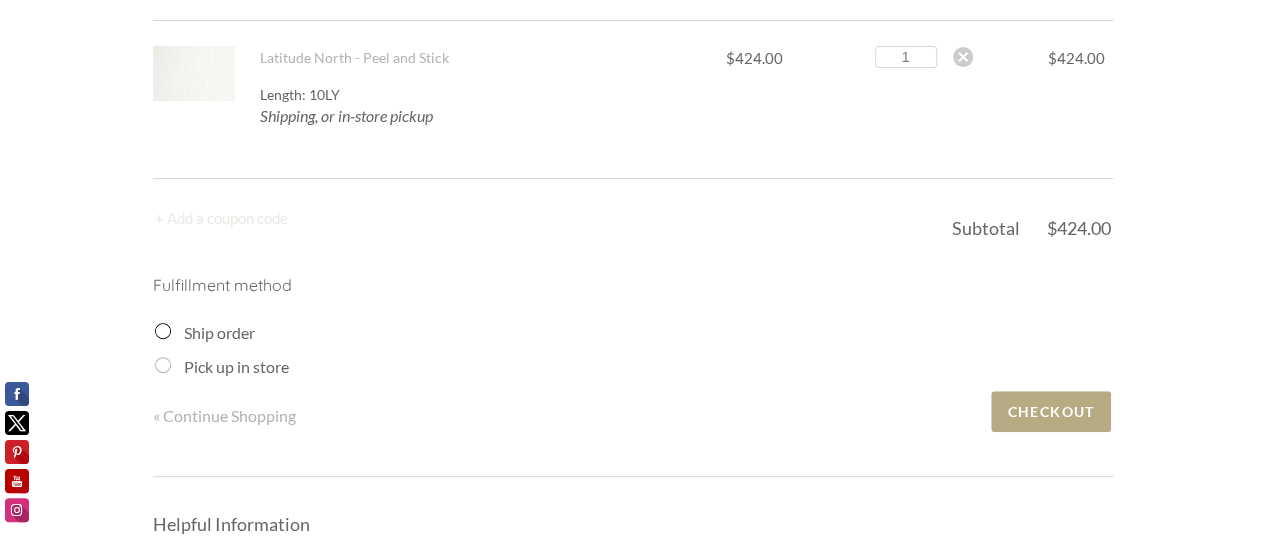 click on "+ Add a coupon code" at bounding box center (221, 218) 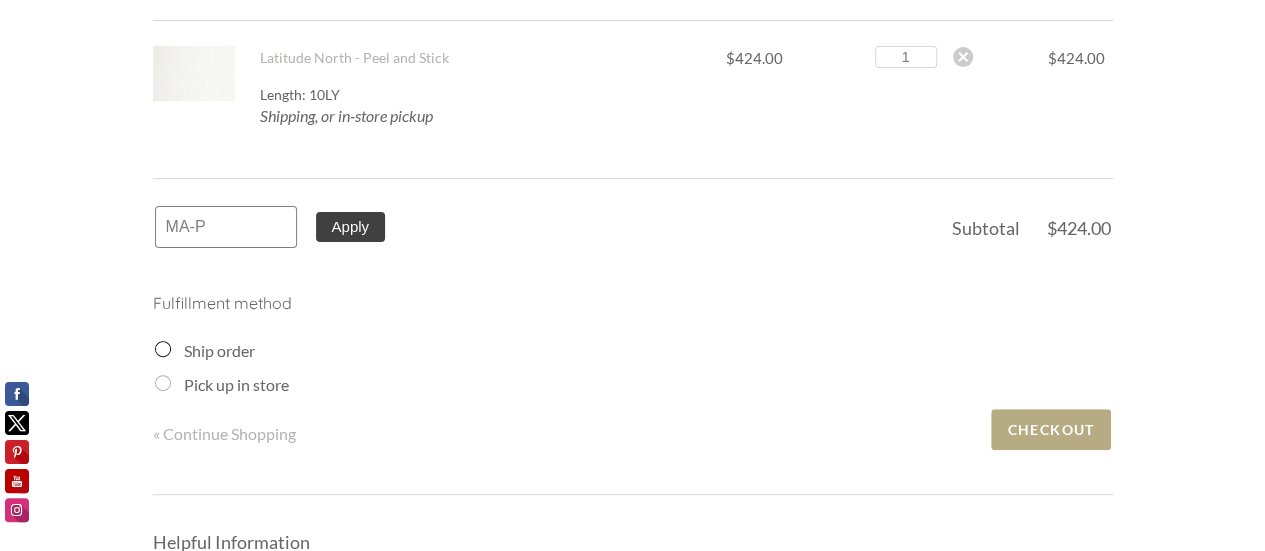 type on "MA-P" 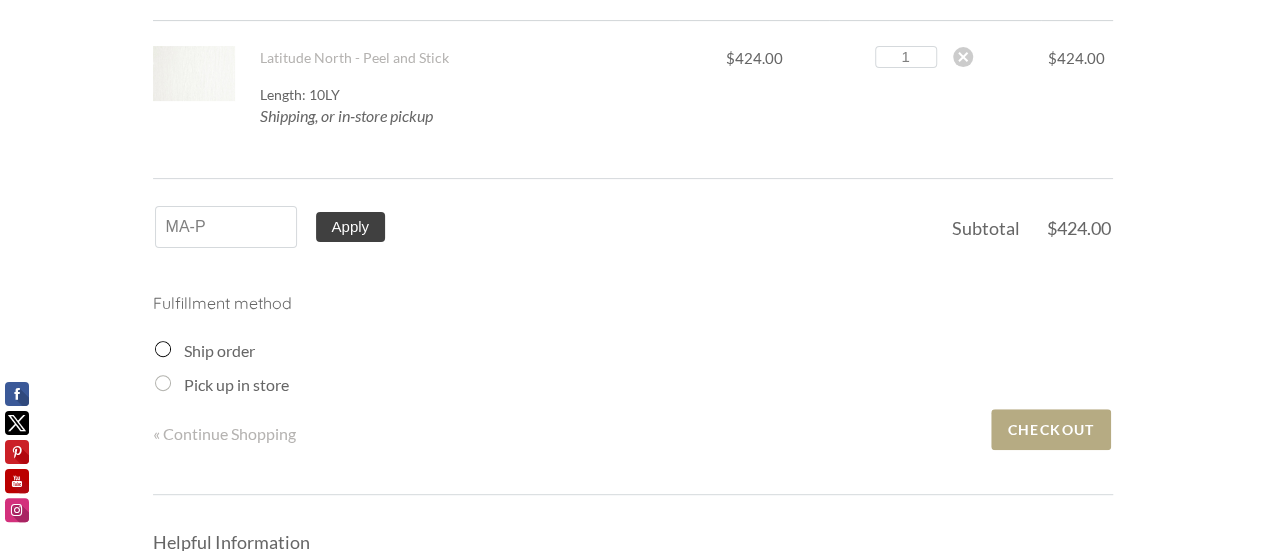 click on "Apply" at bounding box center [351, 227] 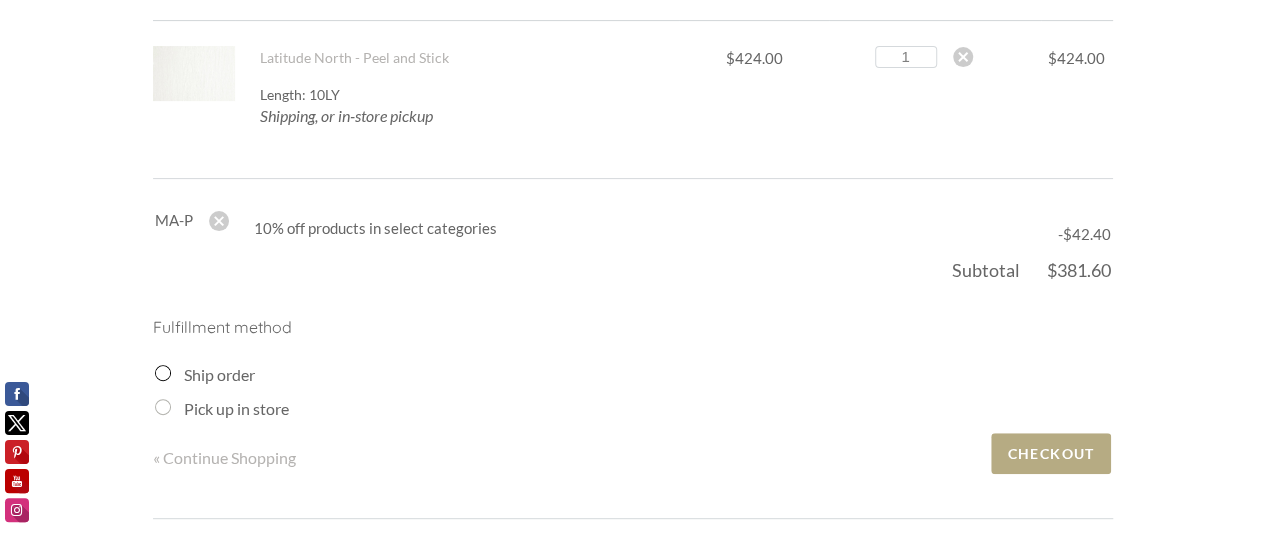 click on "Ship order" at bounding box center (163, 373) 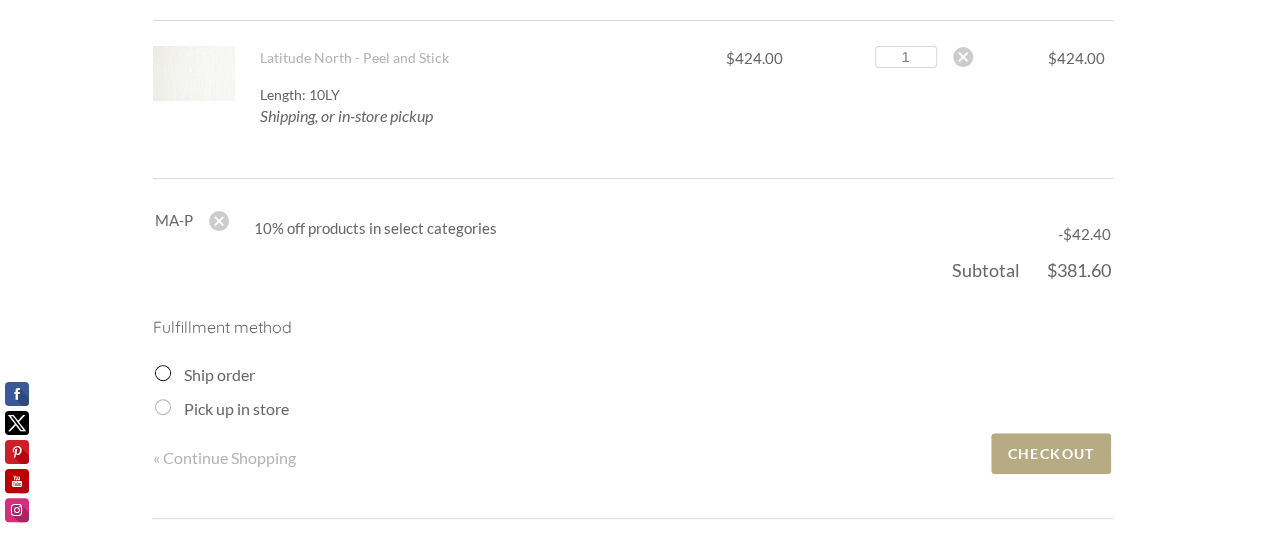 click on "Ship order" at bounding box center [163, 373] 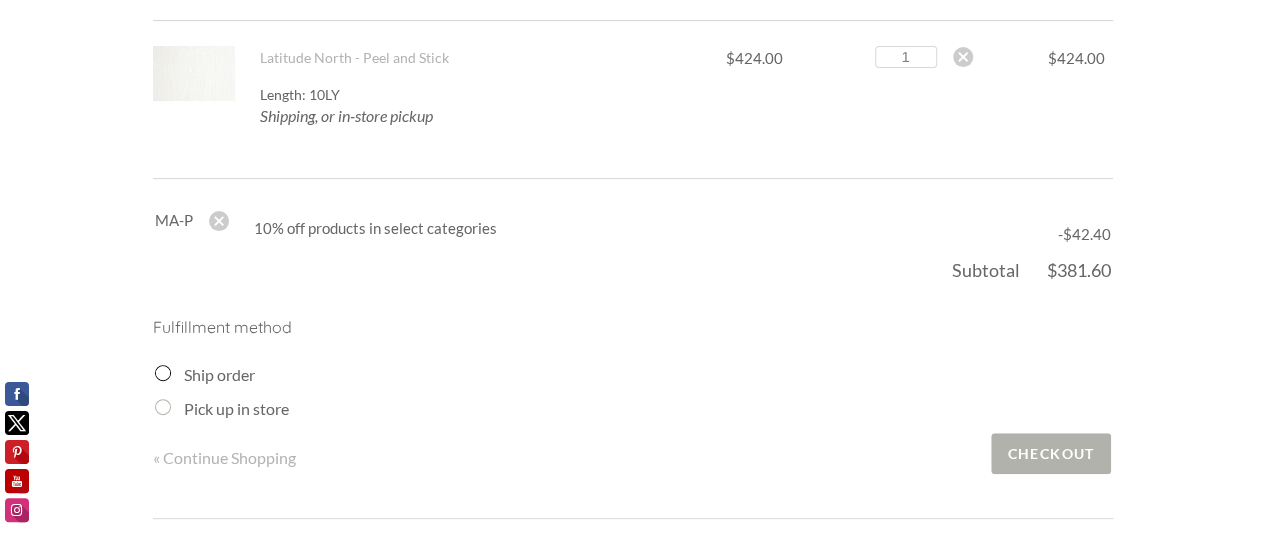 click on "Checkout" at bounding box center [1050, 453] 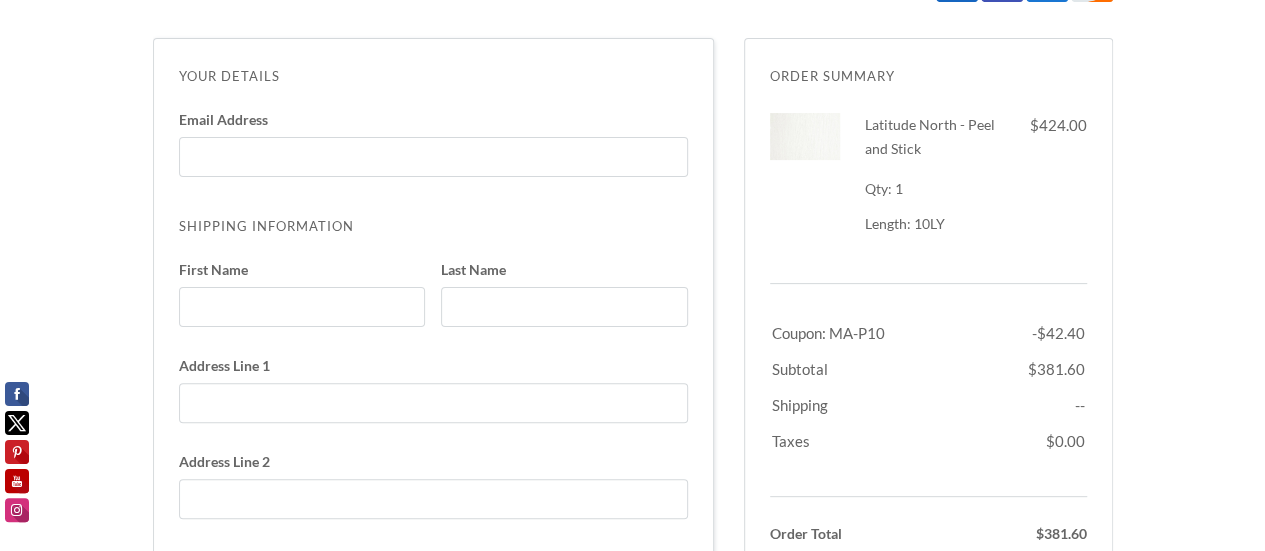 scroll, scrollTop: 0, scrollLeft: 0, axis: both 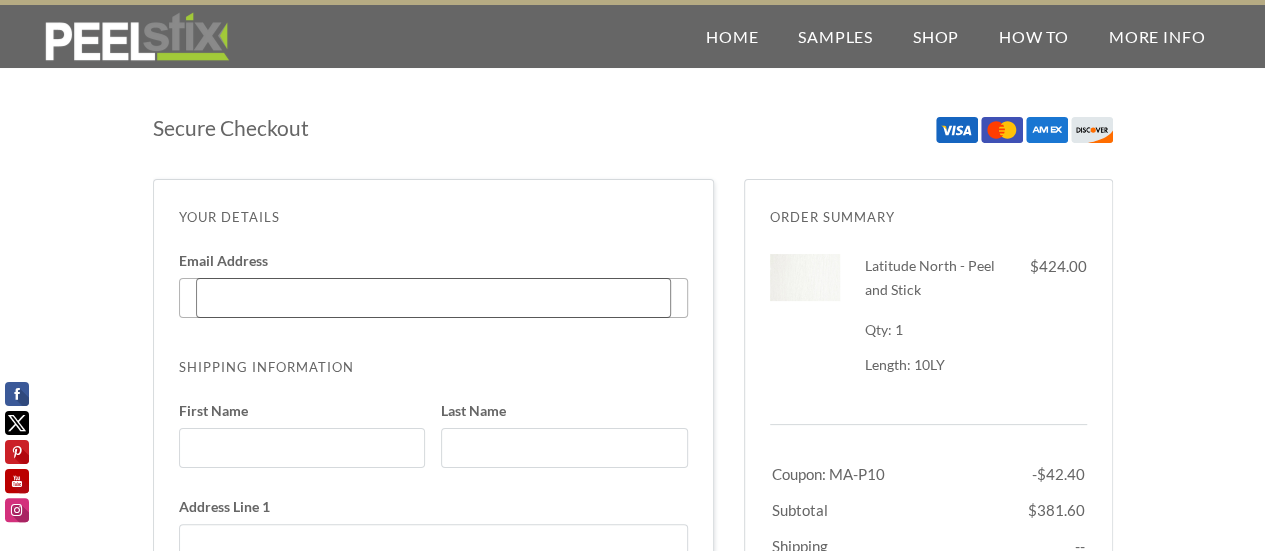 click on "Email Address
Enter code" at bounding box center (433, 298) 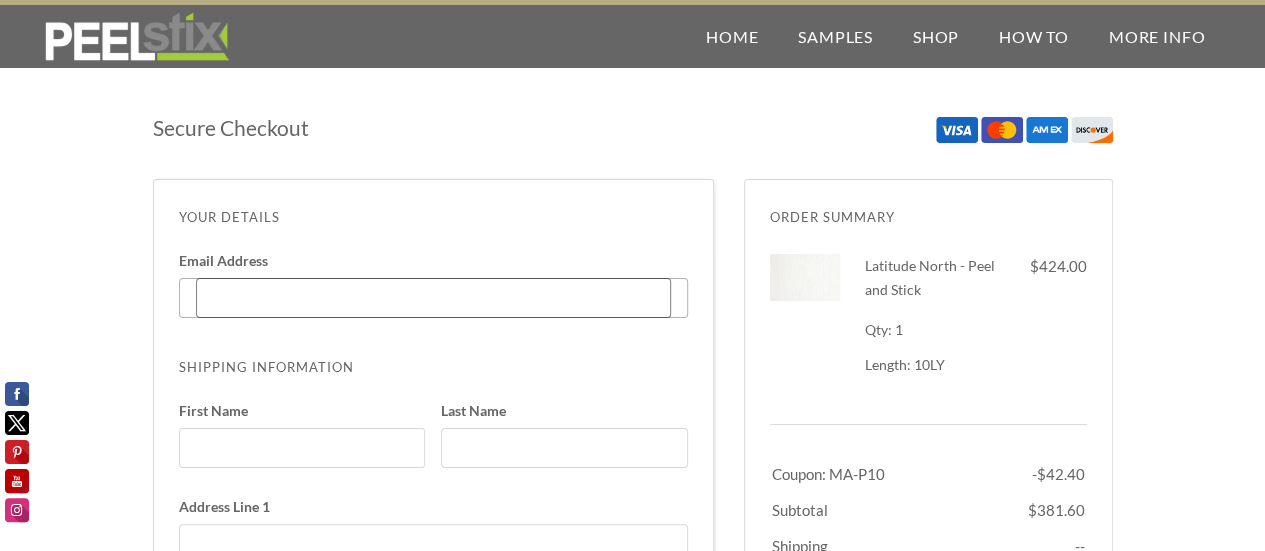 type on "[EMAIL]" 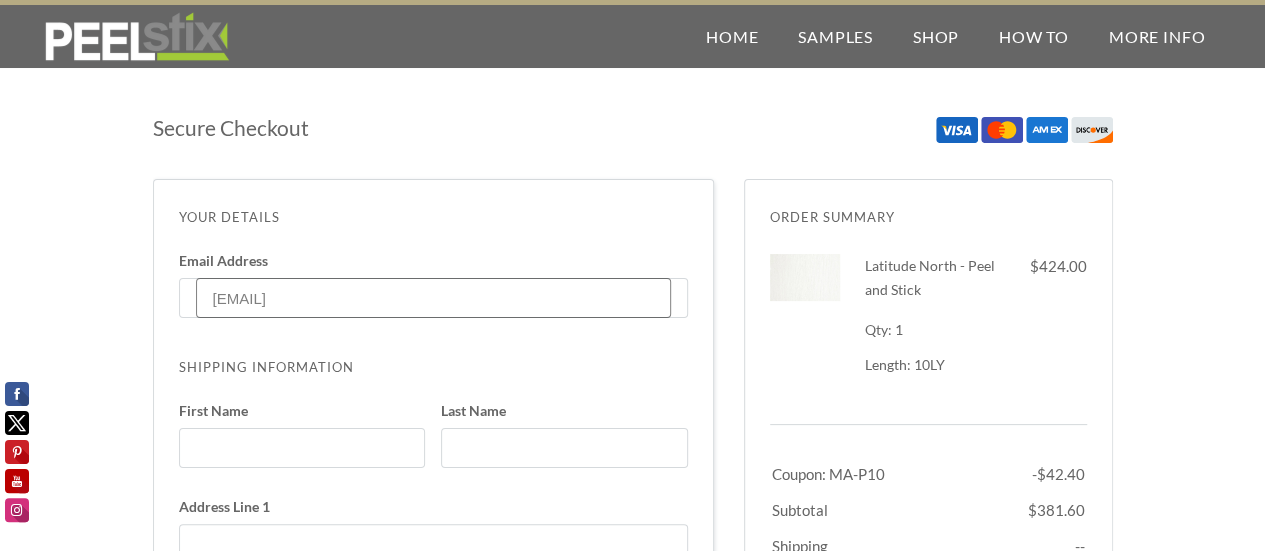 scroll, scrollTop: 200, scrollLeft: 0, axis: vertical 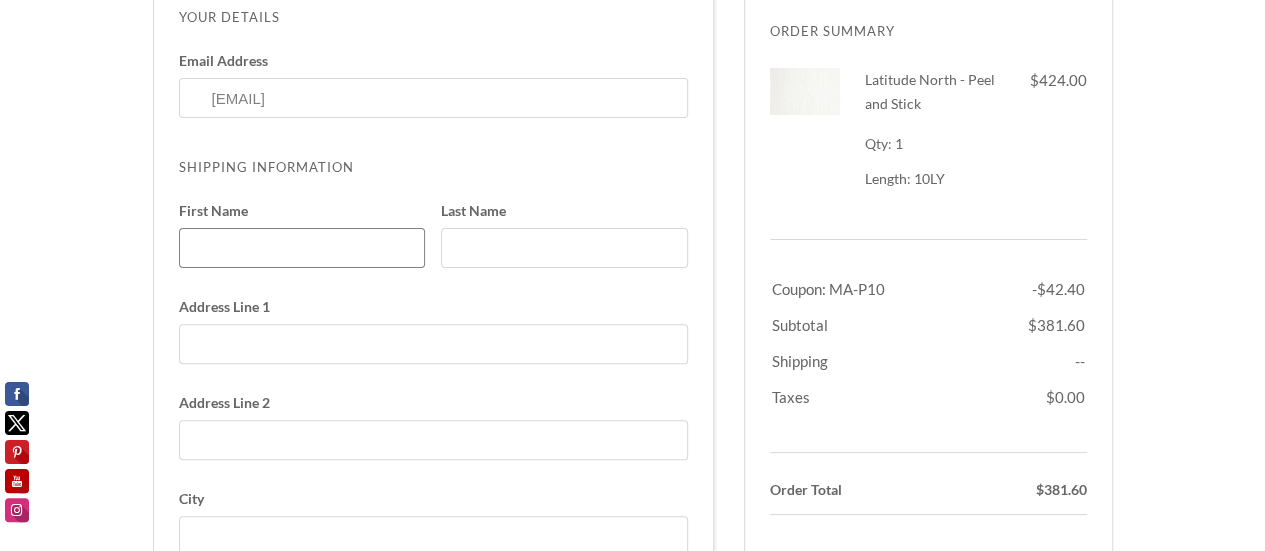 click on "First Name" at bounding box center [302, 248] 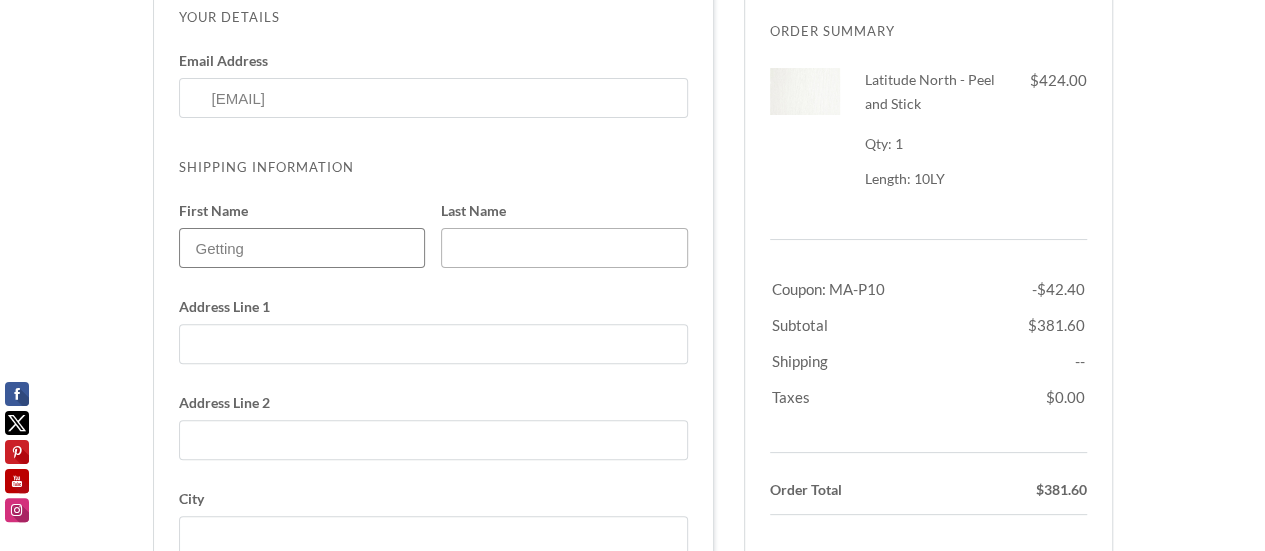 type on "Getting" 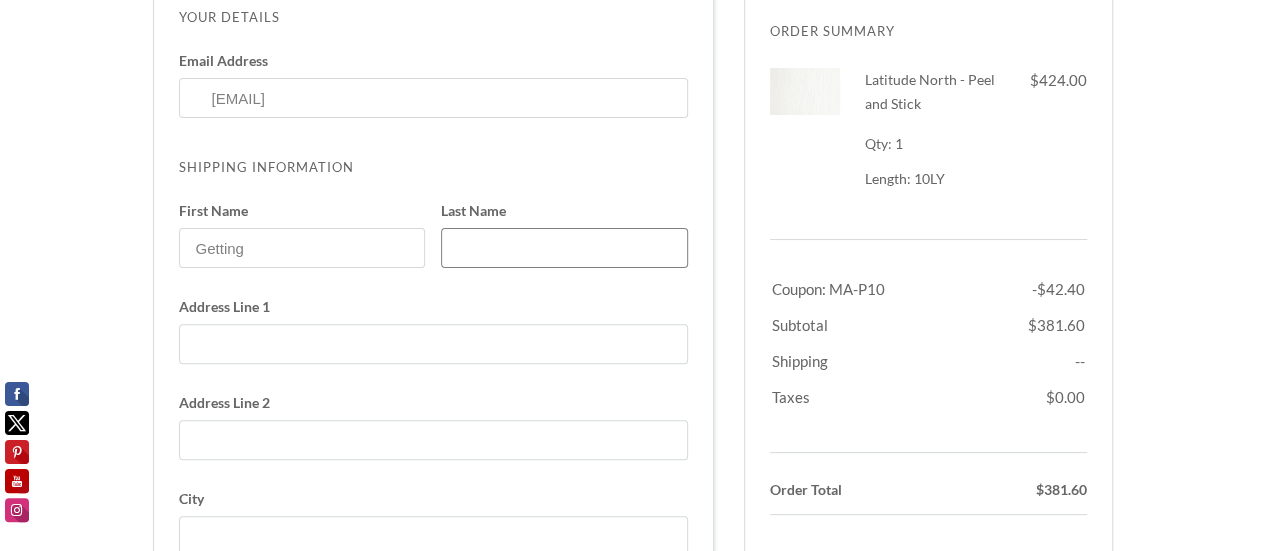 click on "Last Name" at bounding box center (564, 248) 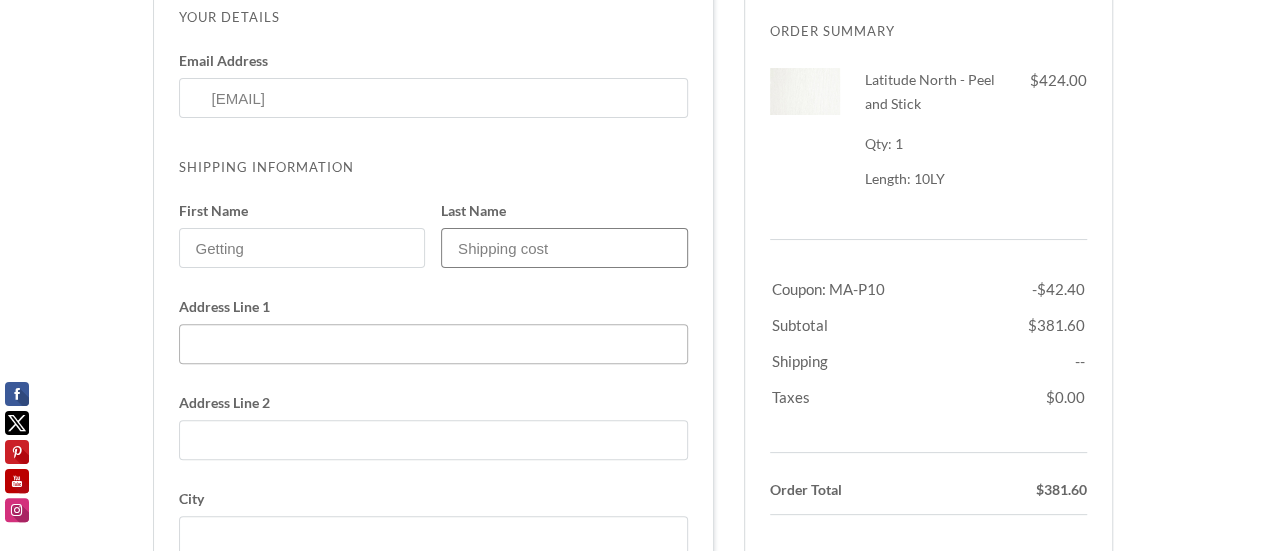 type on "Shipping cost" 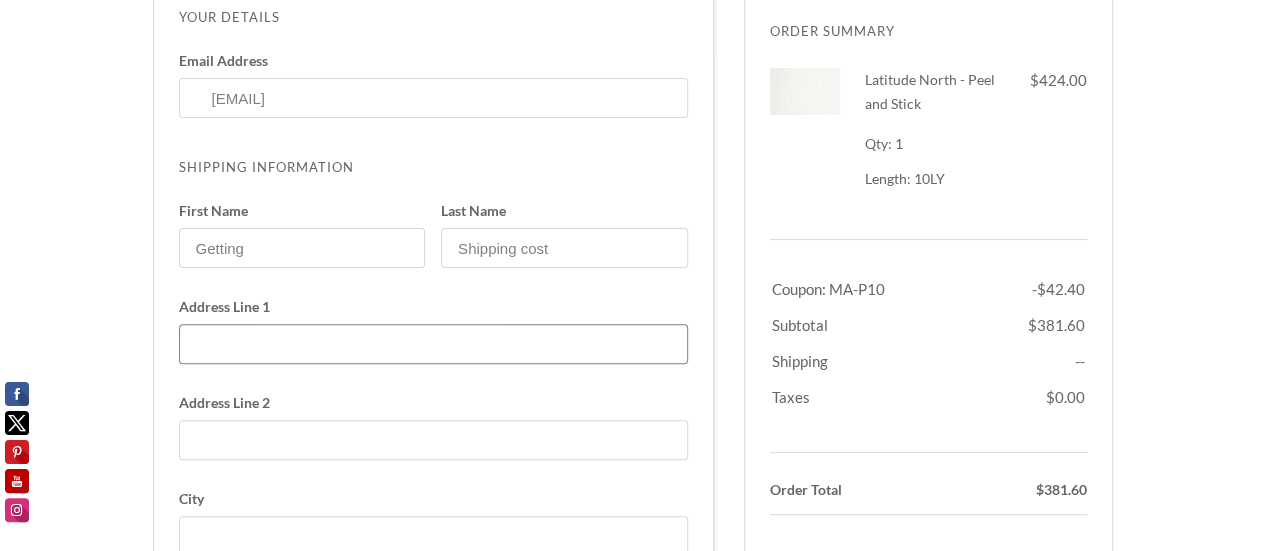 click on "Address Line 1" at bounding box center (433, 344) 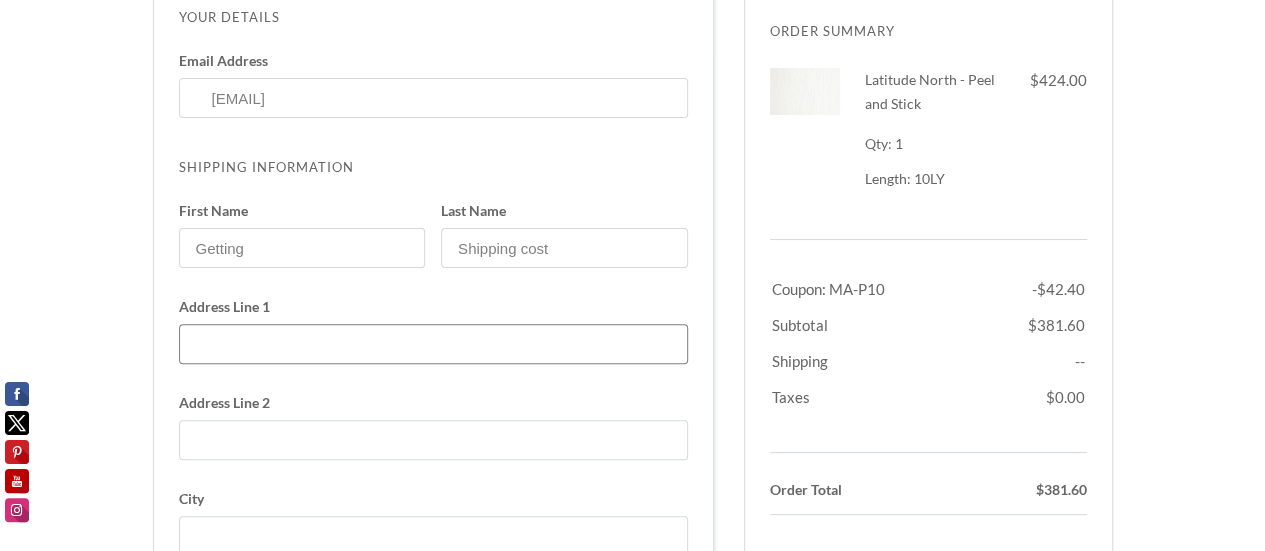 click on "Address Line 1" at bounding box center (433, 344) 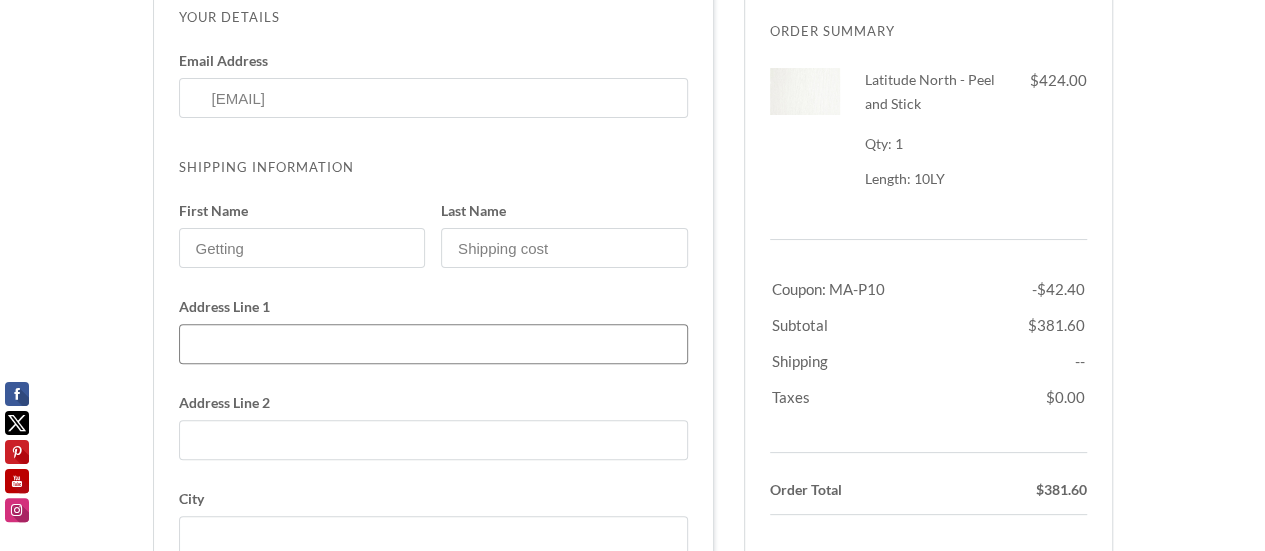paste on "7145 S BUFFALO DR" 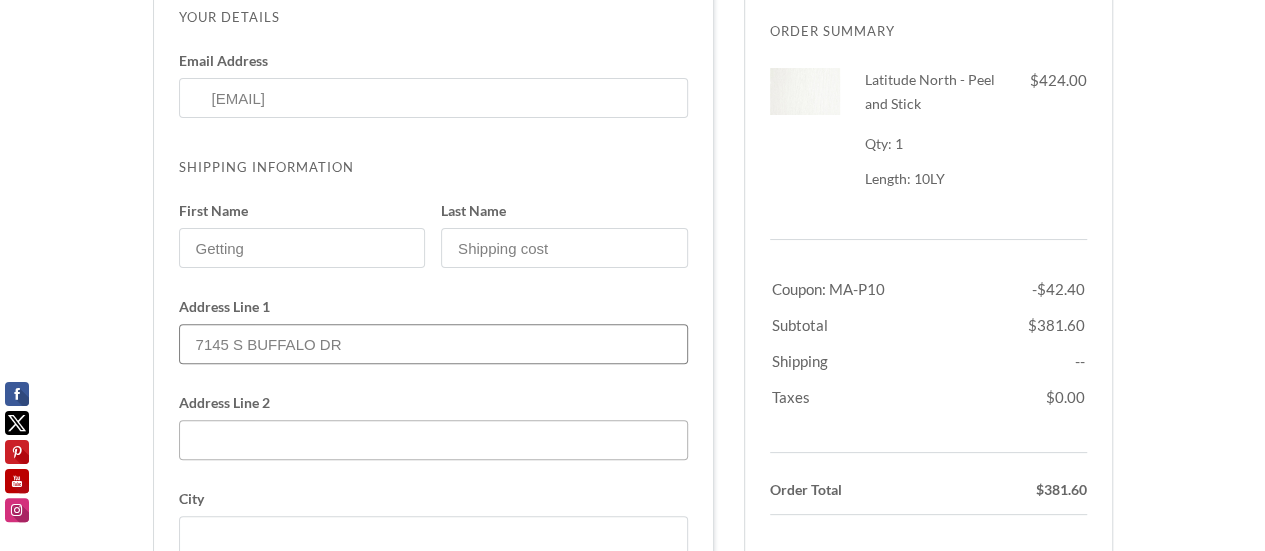type on "7145 S BUFFALO DR" 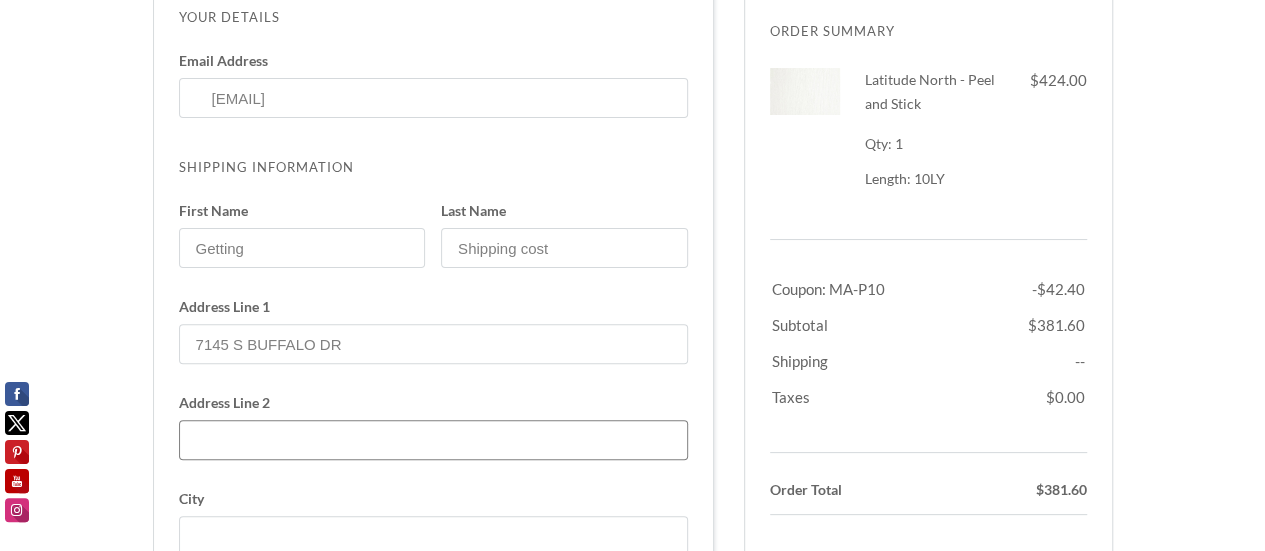 click on "Address Line 2" at bounding box center (433, 440) 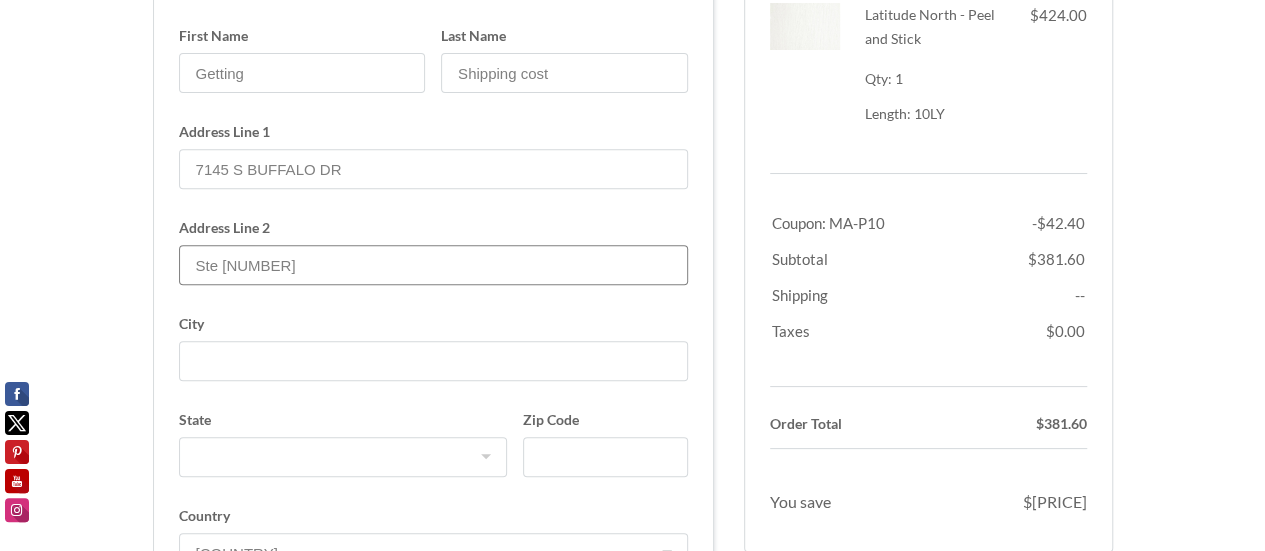 scroll, scrollTop: 400, scrollLeft: 0, axis: vertical 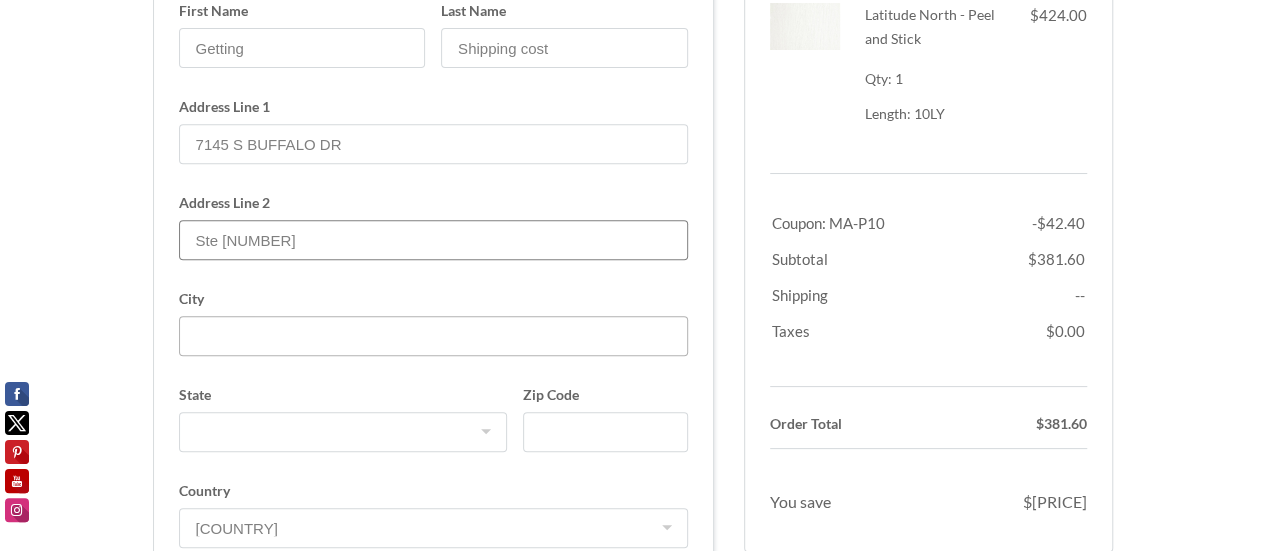 type on "Ste [NUMBER]" 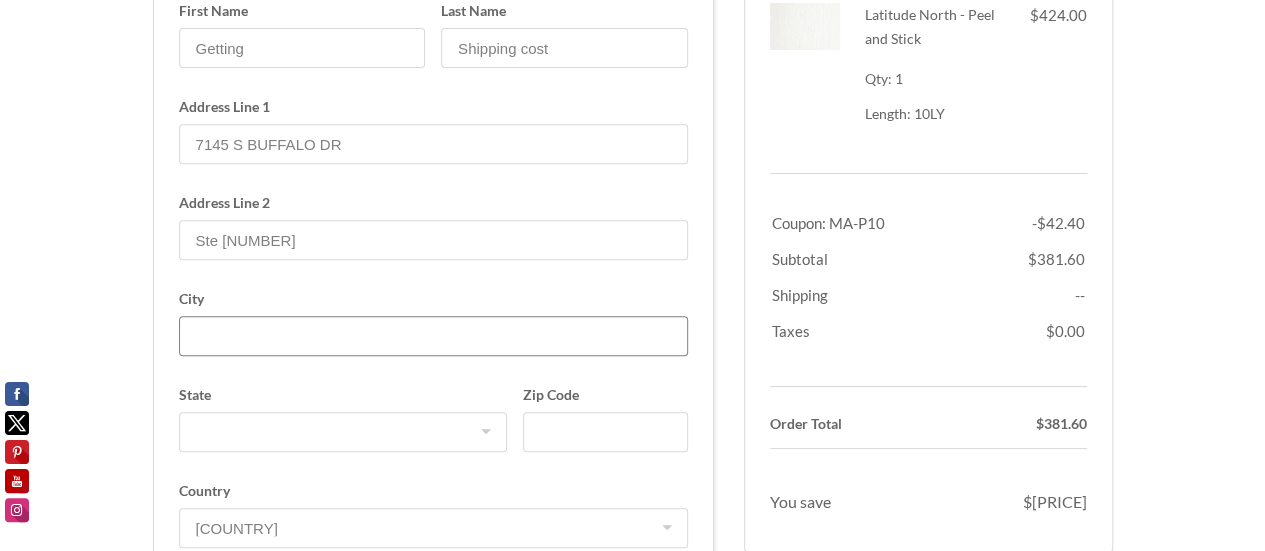 click on "City" at bounding box center [433, 336] 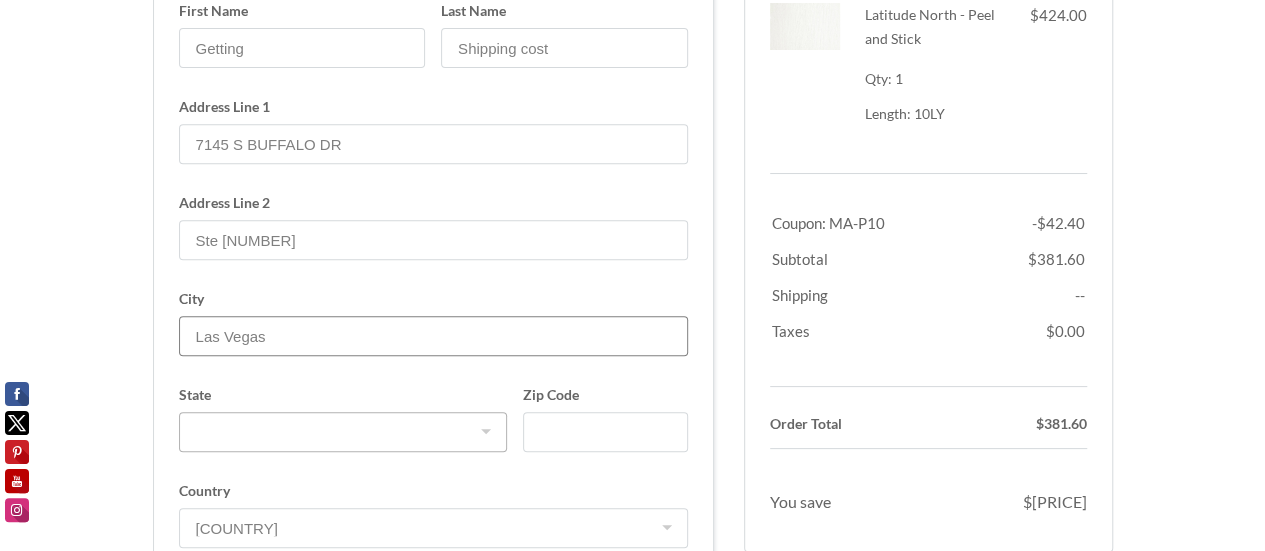 type on "Las Vegas" 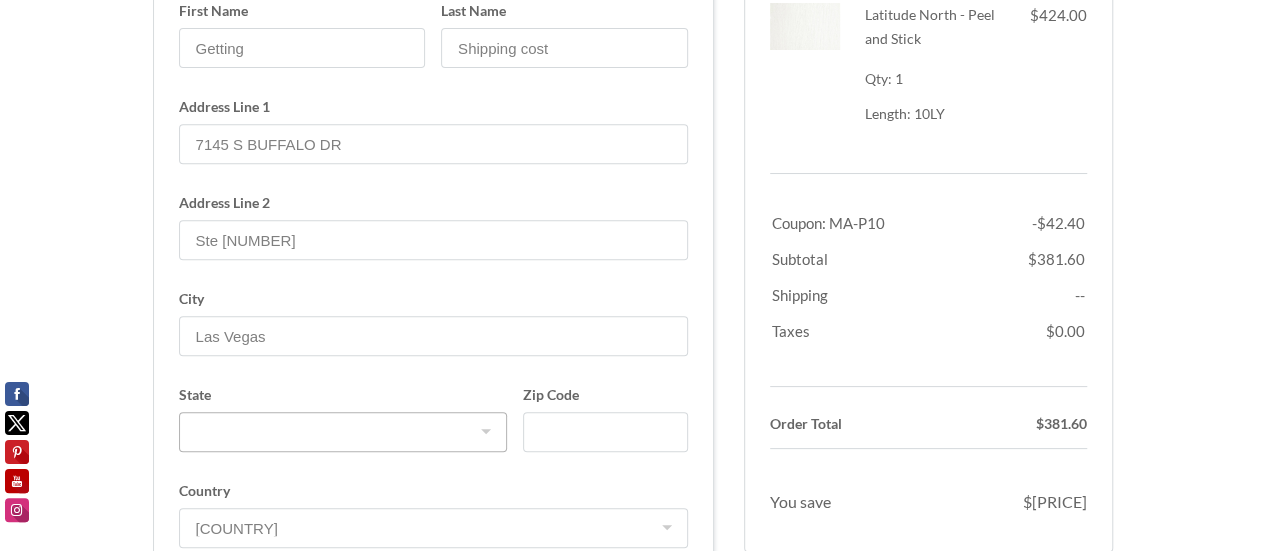 click on "Alabama
Alaska
American Samoa
Arizona
Arkansas
California
Colorado
Connecticut
Delaware
District Of Columbia
Federated States Of Micronesia
Florida
Georgia
Guam
Hawaii
Idaho
Illinois
Indiana
Iowa
Kansas
Kentucky
Louisiana
Maine
Marshall Islands
Maryland
Massachusetts
Michigan
Minnesota
Mississippi
Missouri
Montana
Nebraska
Nevada
New Hampshire
New Jersey
New Mexico
New York
North Carolina
North Dakota
Northern Mariana Islands
Ohio
Oklahoma
Oregon
Palau
Pennsylvania
Puerto Rico
Rhode Island
South Carolina
South Dakota
Tennessee
Texas
Utah
Vermont
Virgin Islands
Virginia
Washington
West Virginia
Wisconsin
Wyoming" at bounding box center [343, 432] 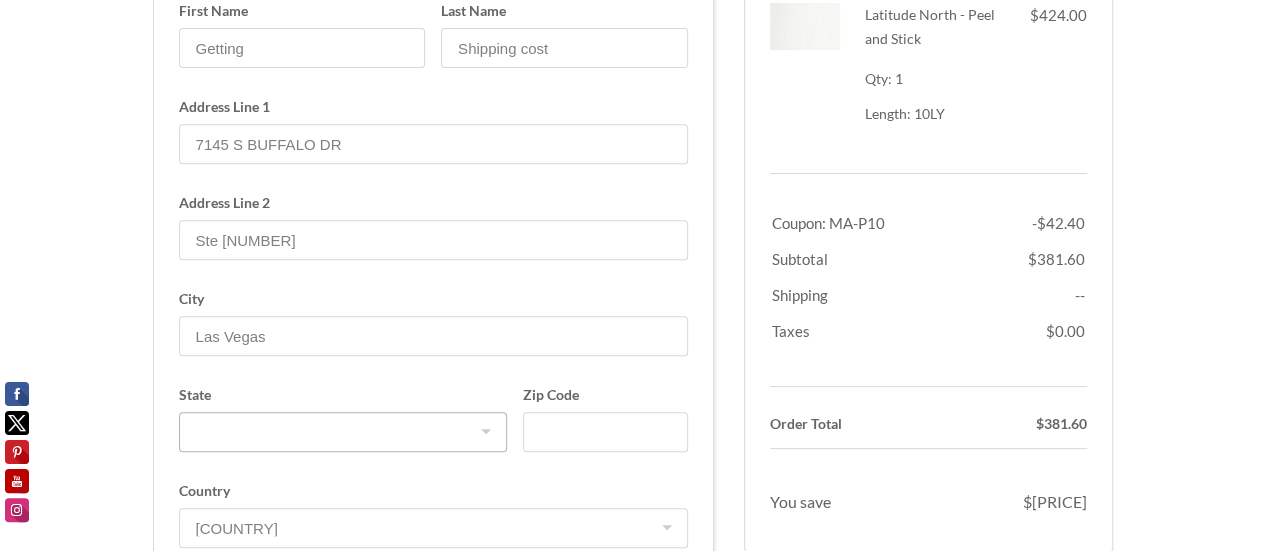 select on "NV" 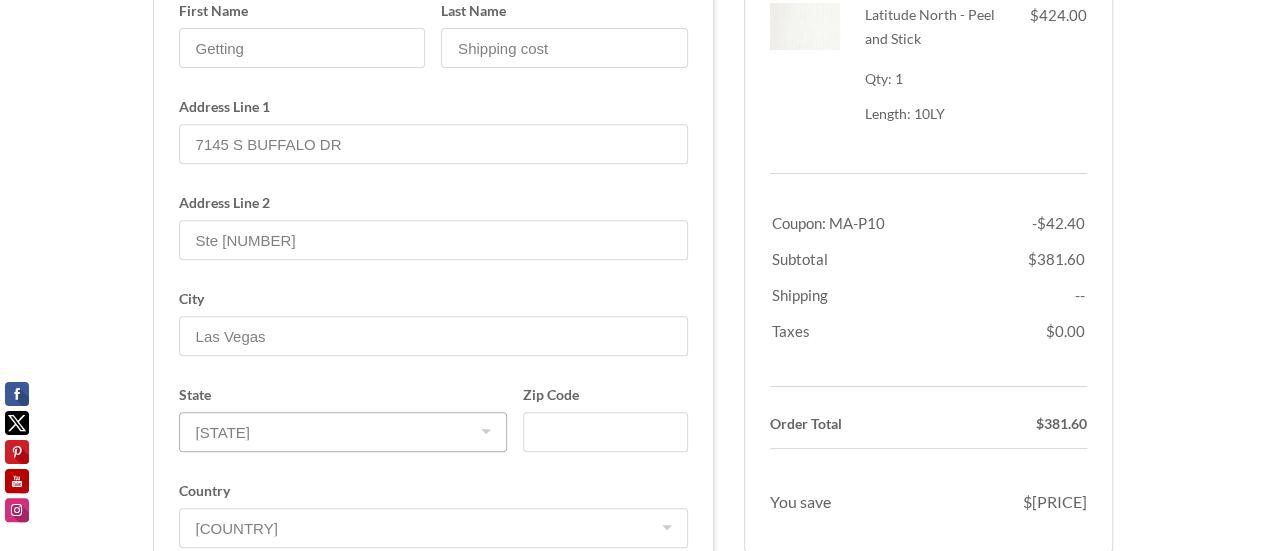 click on "Alabama
Alaska
American Samoa
Arizona
Arkansas
California
Colorado
Connecticut
Delaware
District Of Columbia
Federated States Of Micronesia
Florida
Georgia
Guam
Hawaii
Idaho
Illinois
Indiana
Iowa
Kansas
Kentucky
Louisiana
Maine
Marshall Islands
Maryland
Massachusetts
Michigan
Minnesota
Mississippi
Missouri
Montana
Nebraska
Nevada
New Hampshire
New Jersey
New Mexico
New York
North Carolina
North Dakota
Northern Mariana Islands
Ohio
Oklahoma
Oregon
Palau
Pennsylvania
Puerto Rico
Rhode Island
South Carolina
South Dakota
Tennessee
Texas
Utah
Vermont
Virgin Islands
Virginia
Washington
West Virginia
Wisconsin
Wyoming" at bounding box center (343, 432) 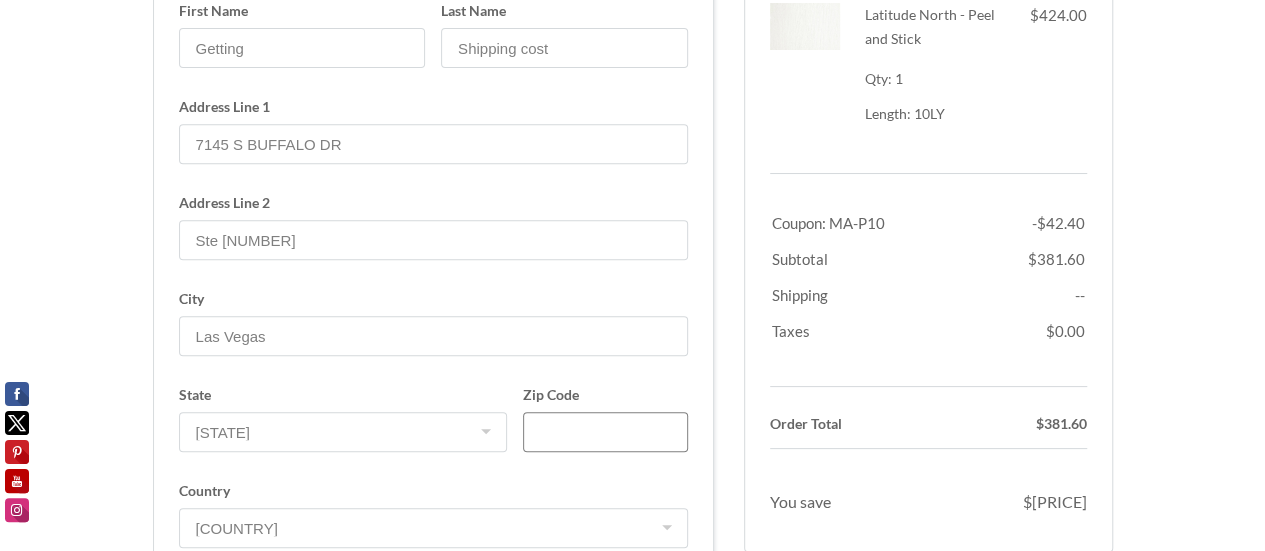 click on "Zip Code" at bounding box center [605, 432] 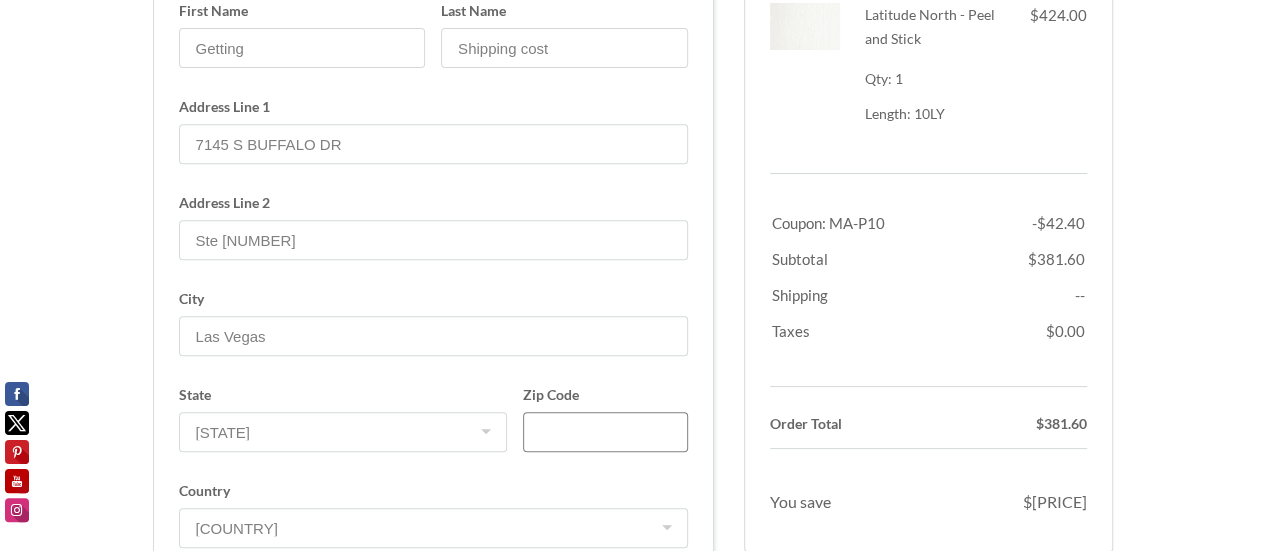 click on "Zip Code" at bounding box center (605, 432) 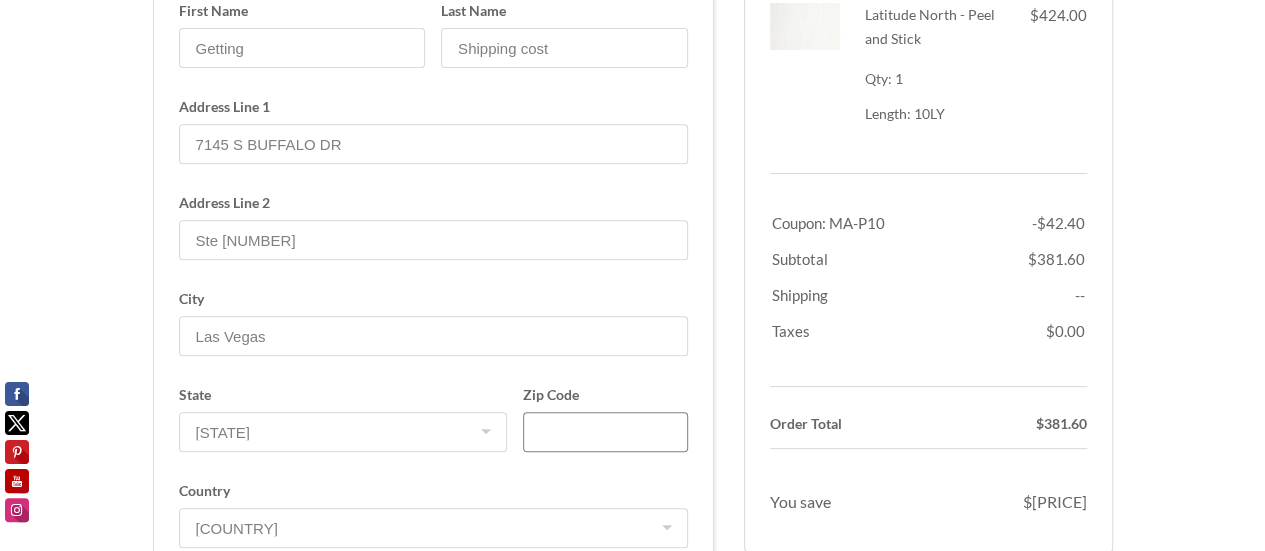 paste on "[POSTAL_CODE]" 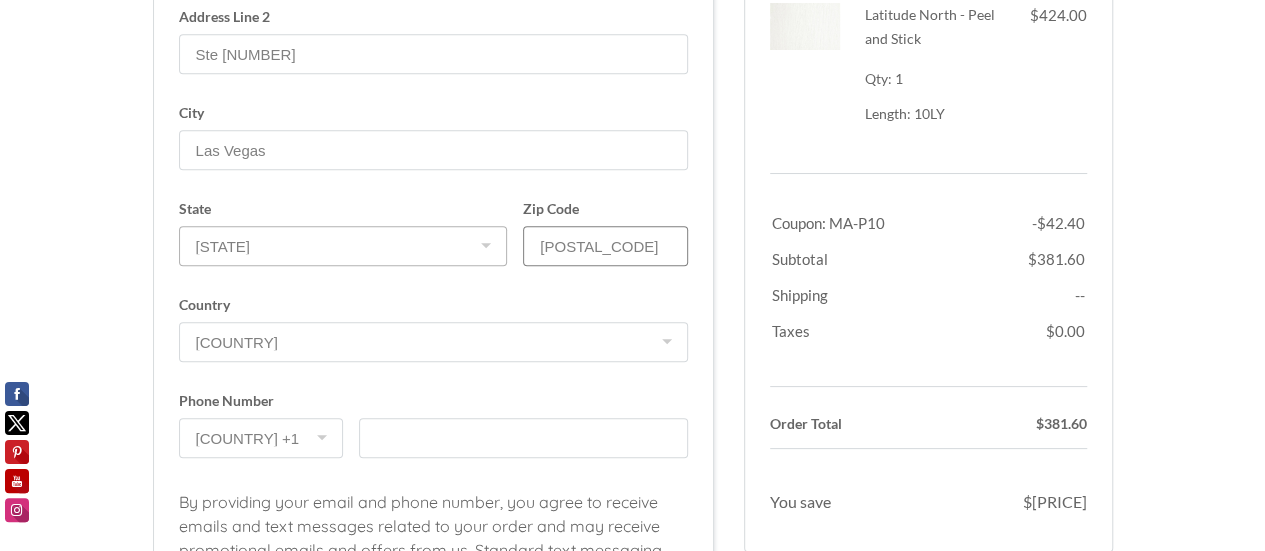 scroll, scrollTop: 700, scrollLeft: 0, axis: vertical 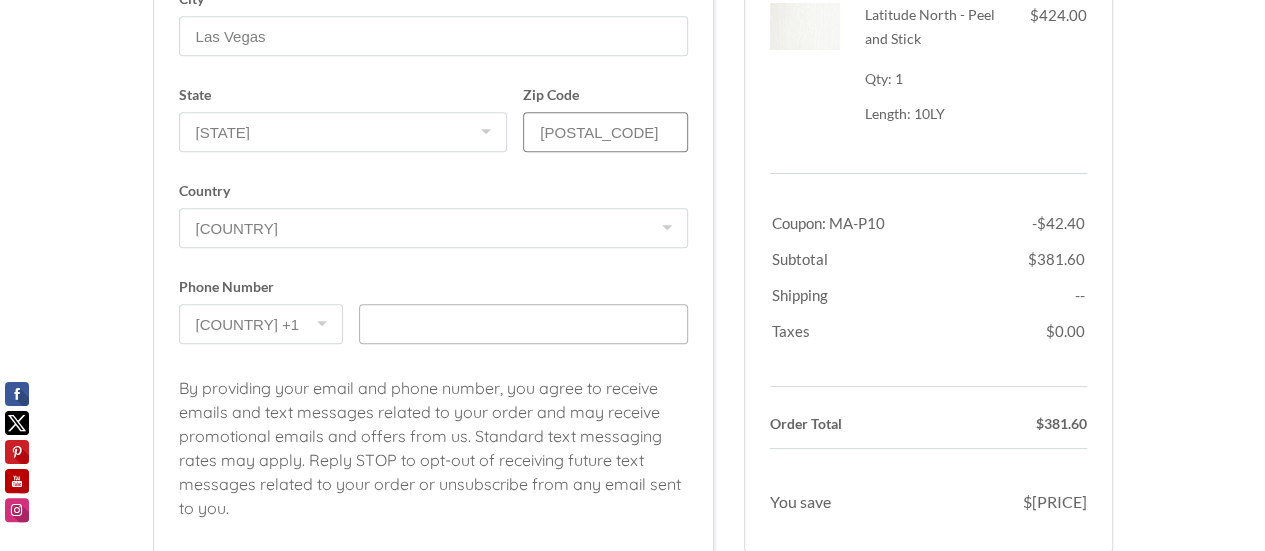 type on "[POSTAL_CODE]" 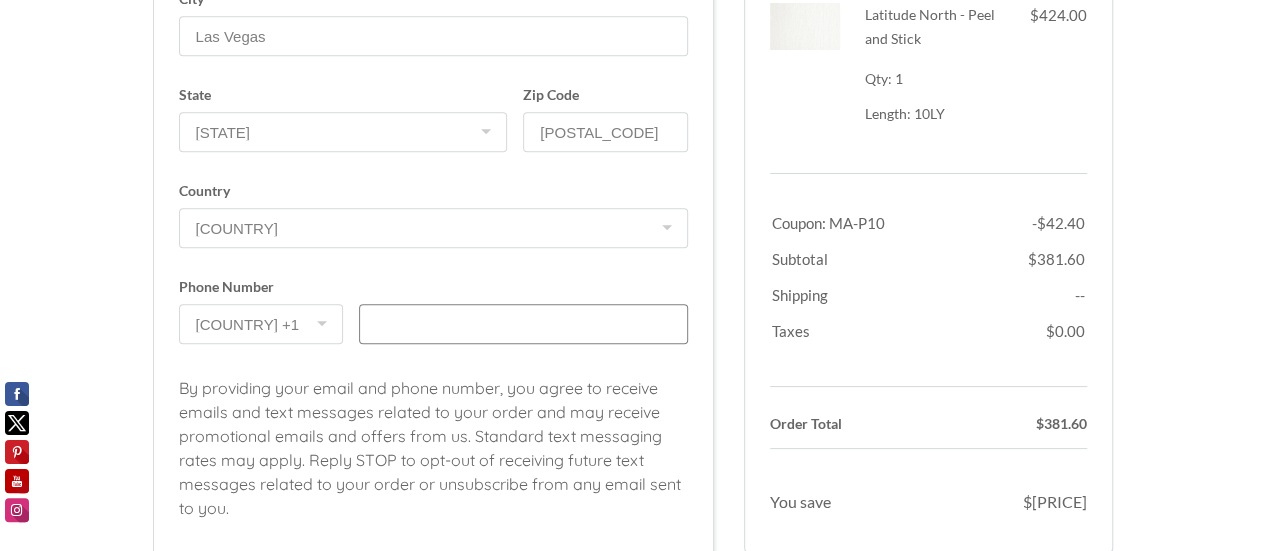 click at bounding box center [523, 324] 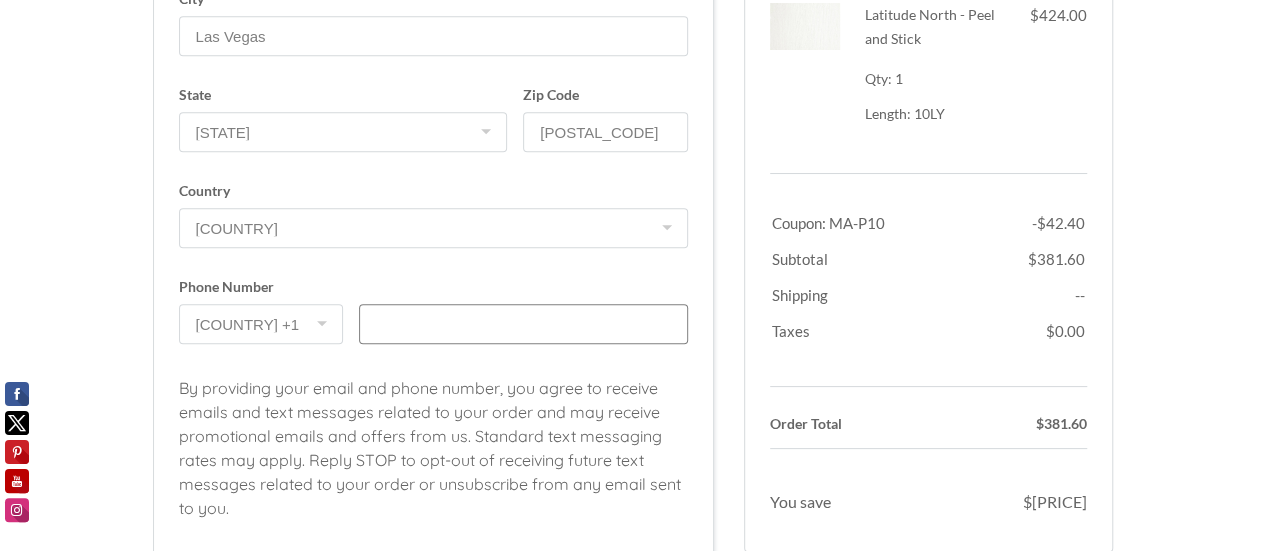 type on "[PHONE]" 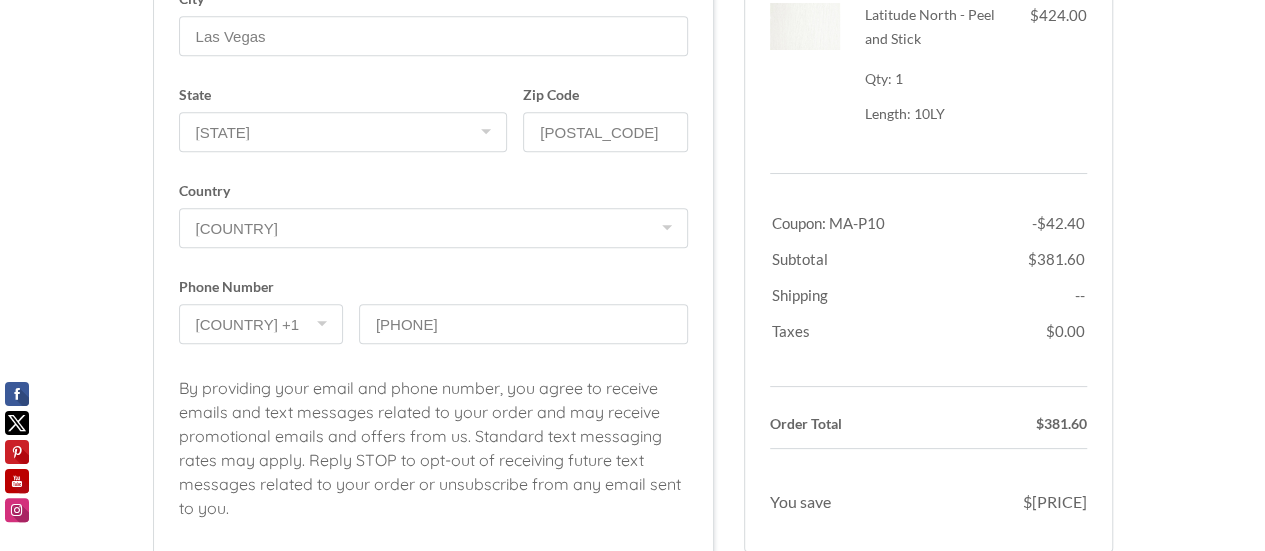 click on "By providing your email and phone number, you agree to receive emails and text messages related to your order and may receive promotional emails and offers from us. Standard text messaging rates may apply. Reply STOP to opt-out of receiving future text messages related to your order or unsubscribe from any email sent to you." at bounding box center [433, 458] 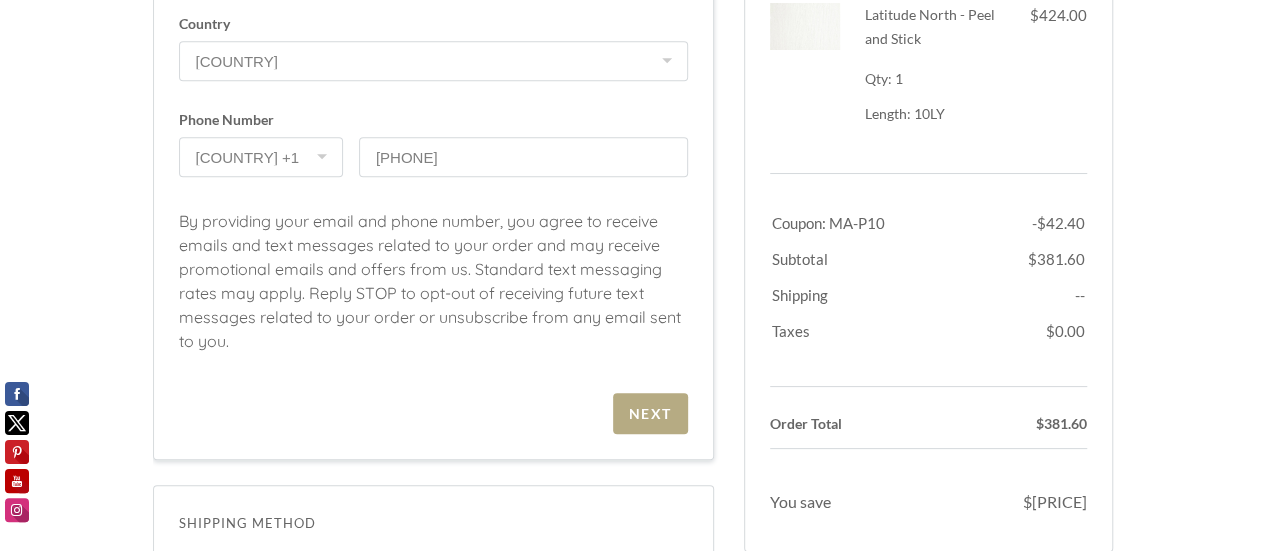 scroll, scrollTop: 1000, scrollLeft: 0, axis: vertical 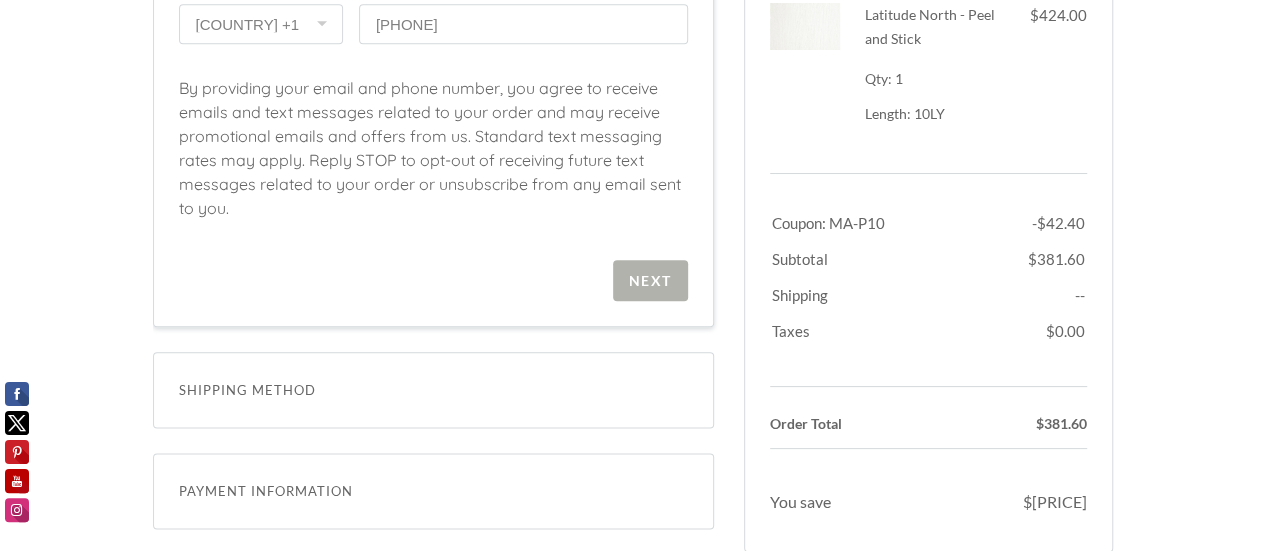 click on "Next" at bounding box center (650, 280) 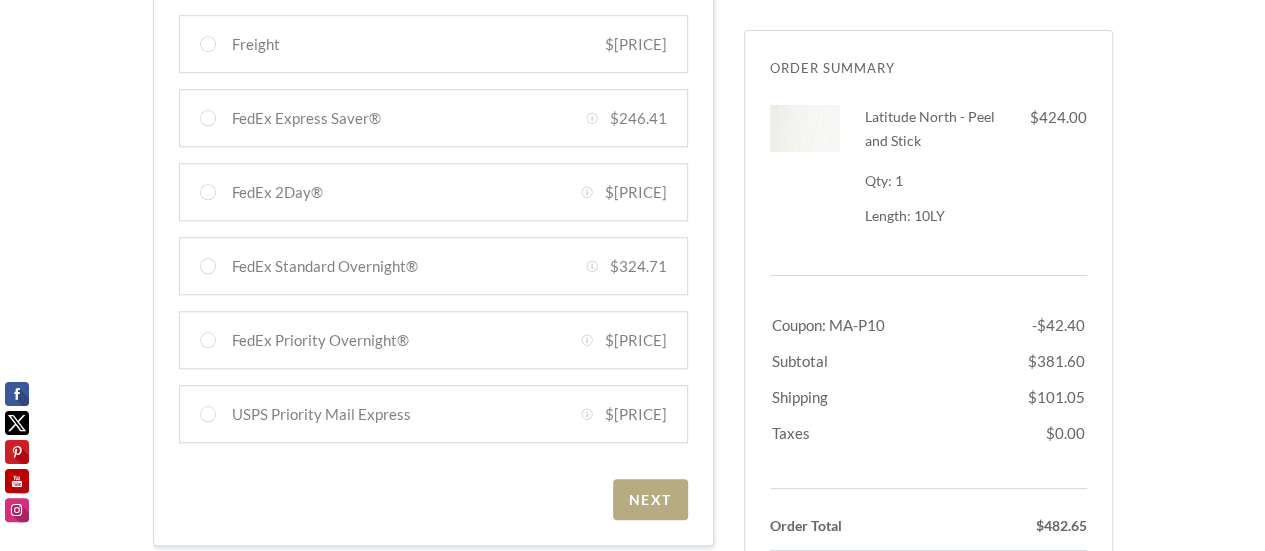 scroll, scrollTop: 465, scrollLeft: 0, axis: vertical 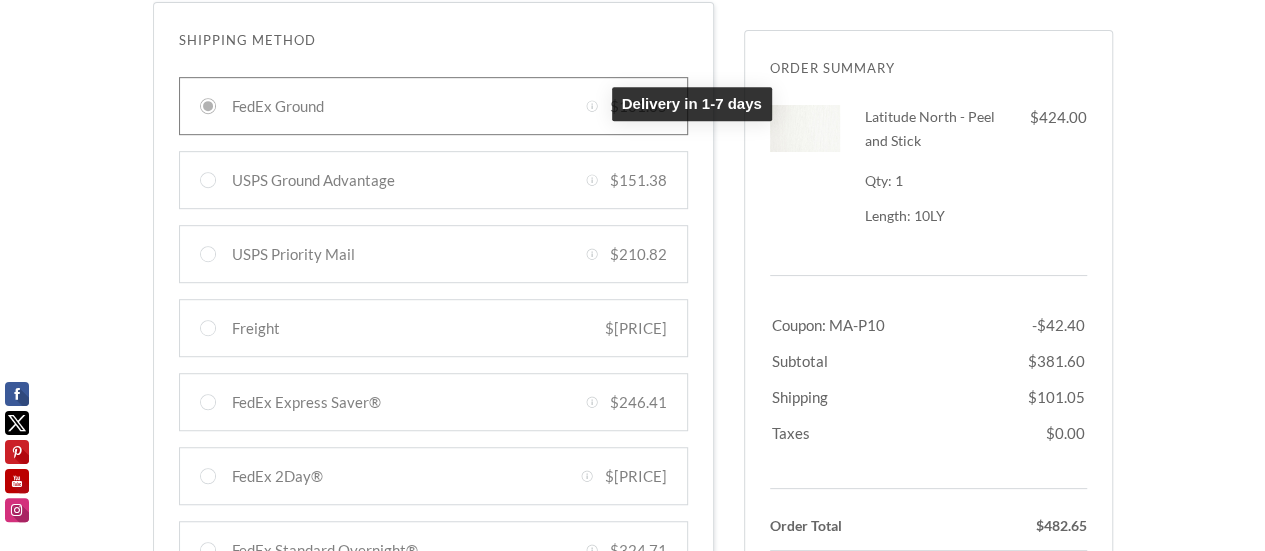 click on "Created with Sketch." 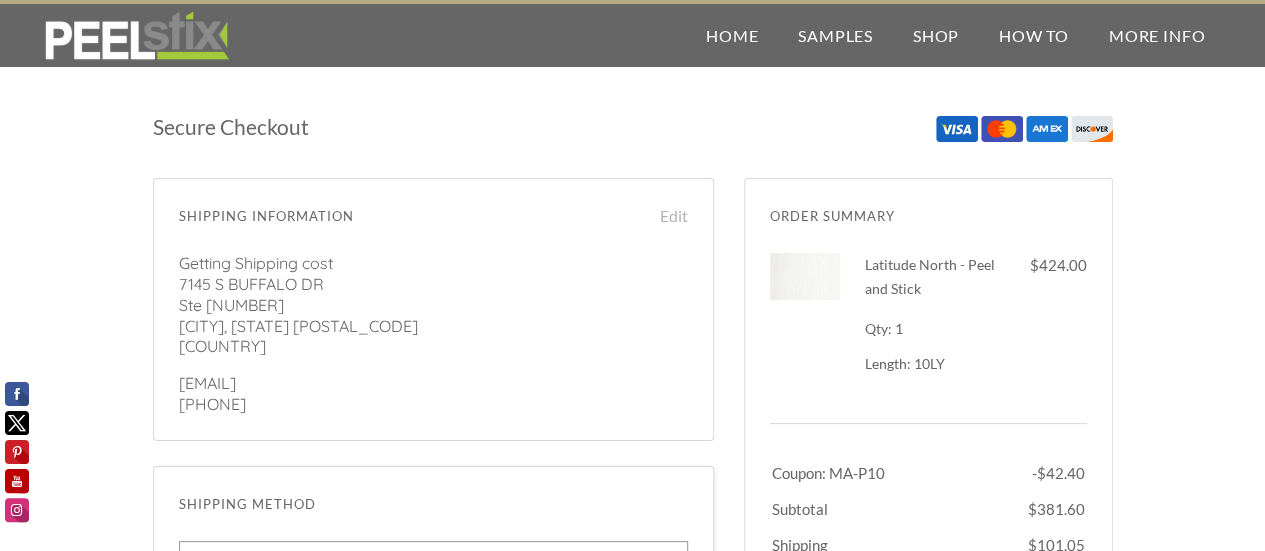 scroll, scrollTop: 0, scrollLeft: 0, axis: both 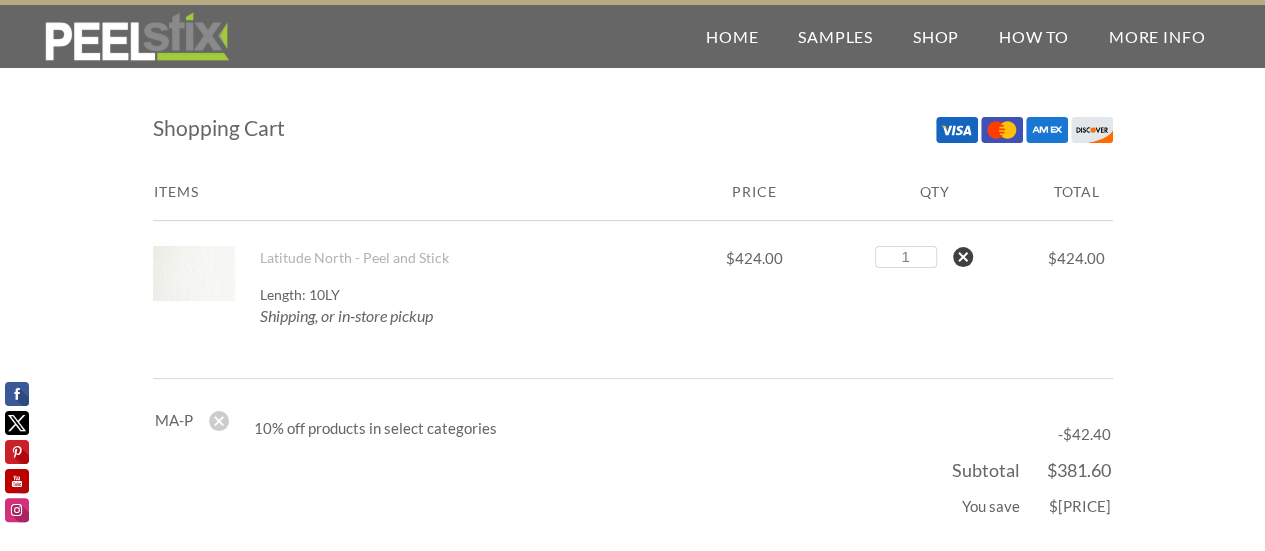 click at bounding box center (963, 257) 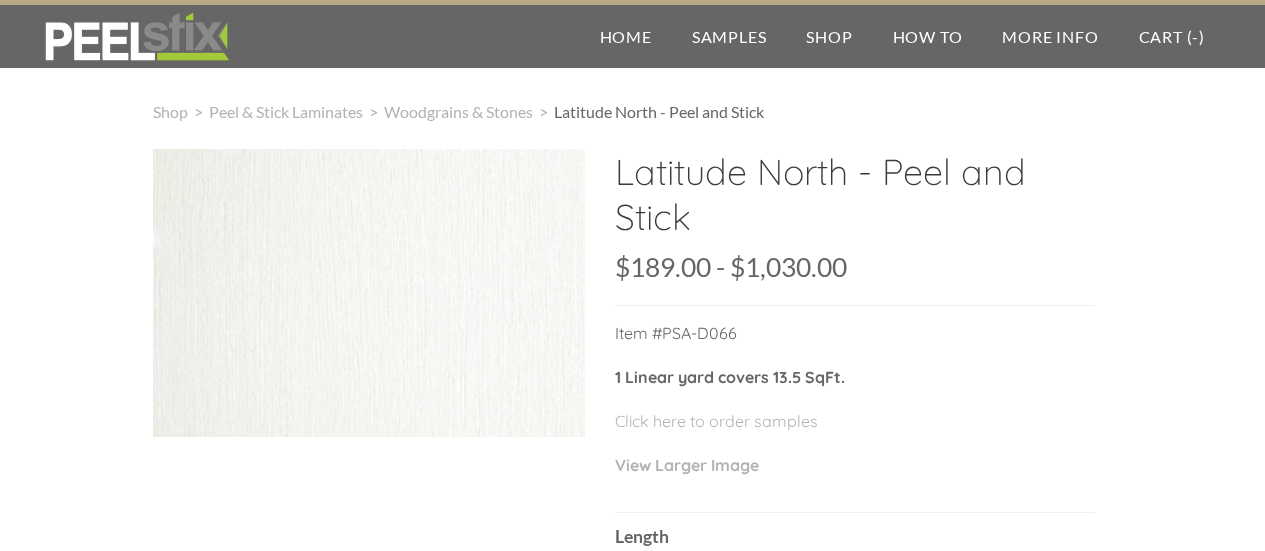 select on "10LY" 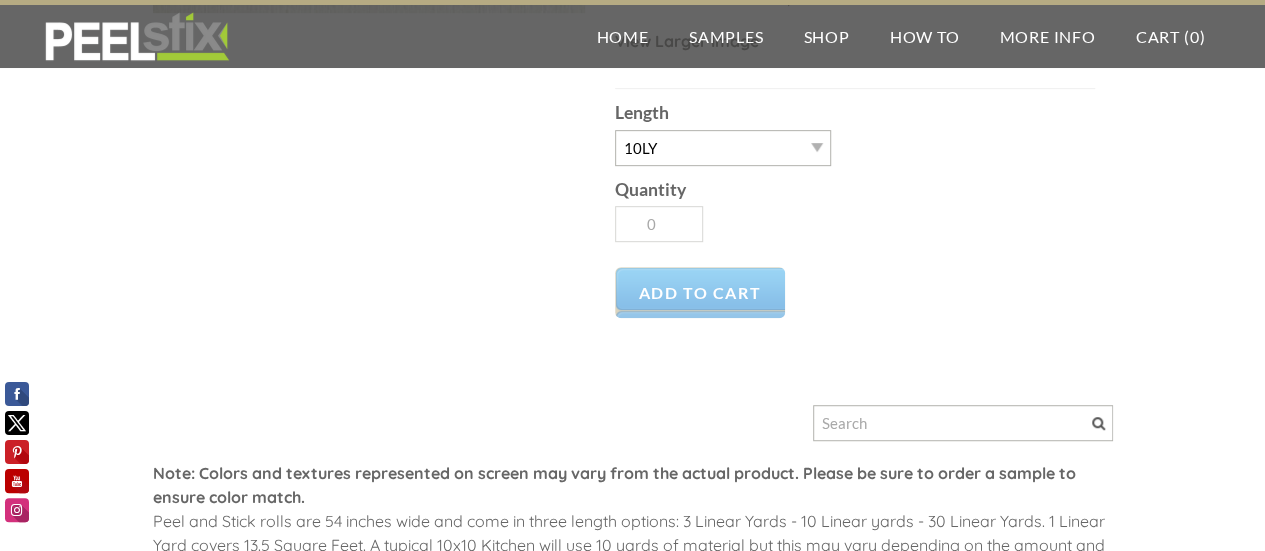 scroll, scrollTop: 600, scrollLeft: 0, axis: vertical 